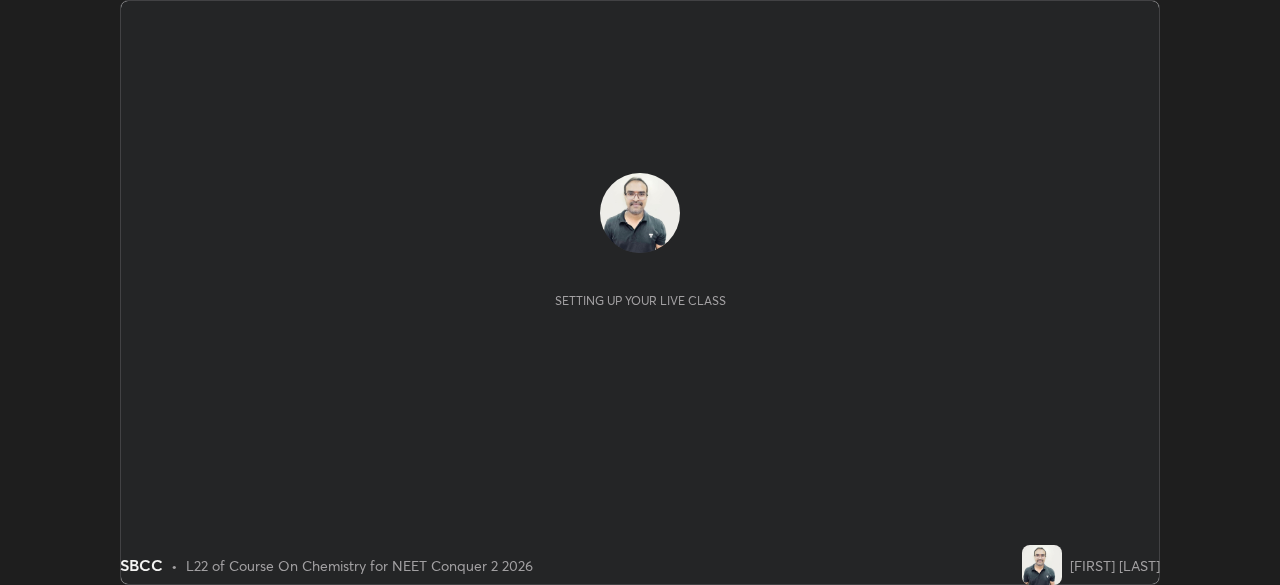 scroll, scrollTop: 0, scrollLeft: 0, axis: both 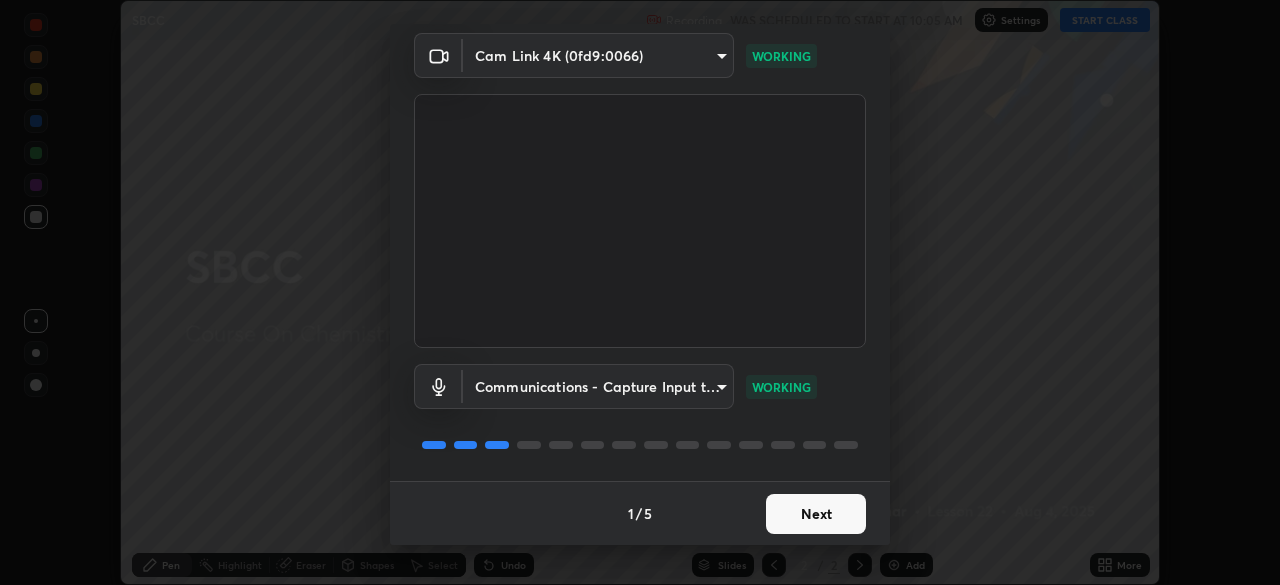 click on "Next" at bounding box center (816, 514) 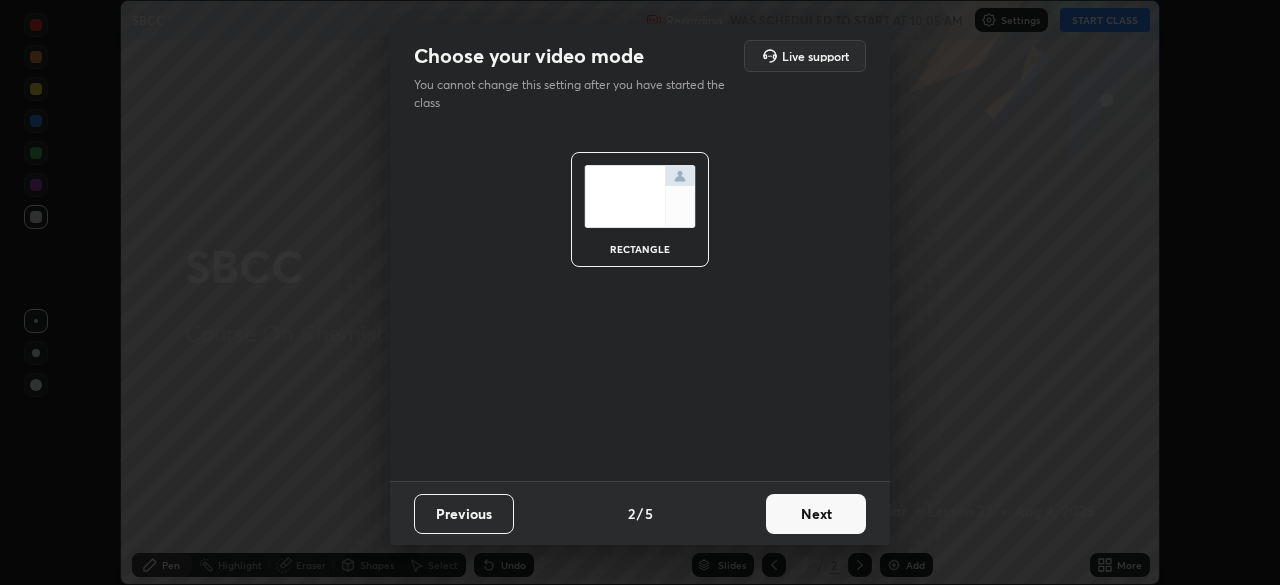 click on "Next" at bounding box center (816, 514) 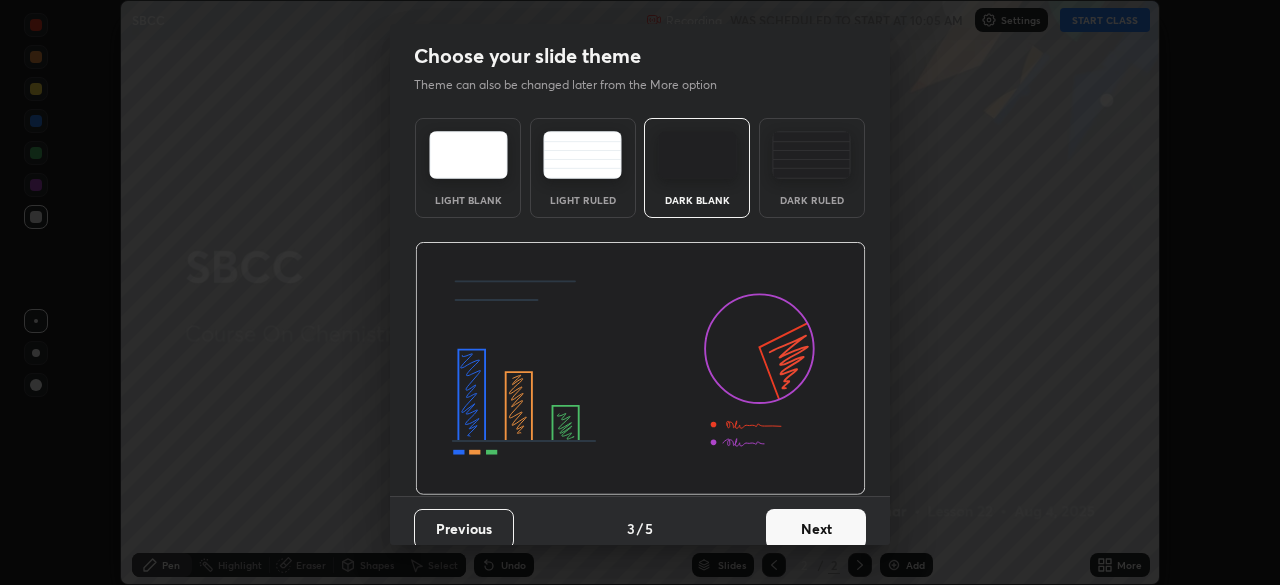 click on "Next" at bounding box center (816, 529) 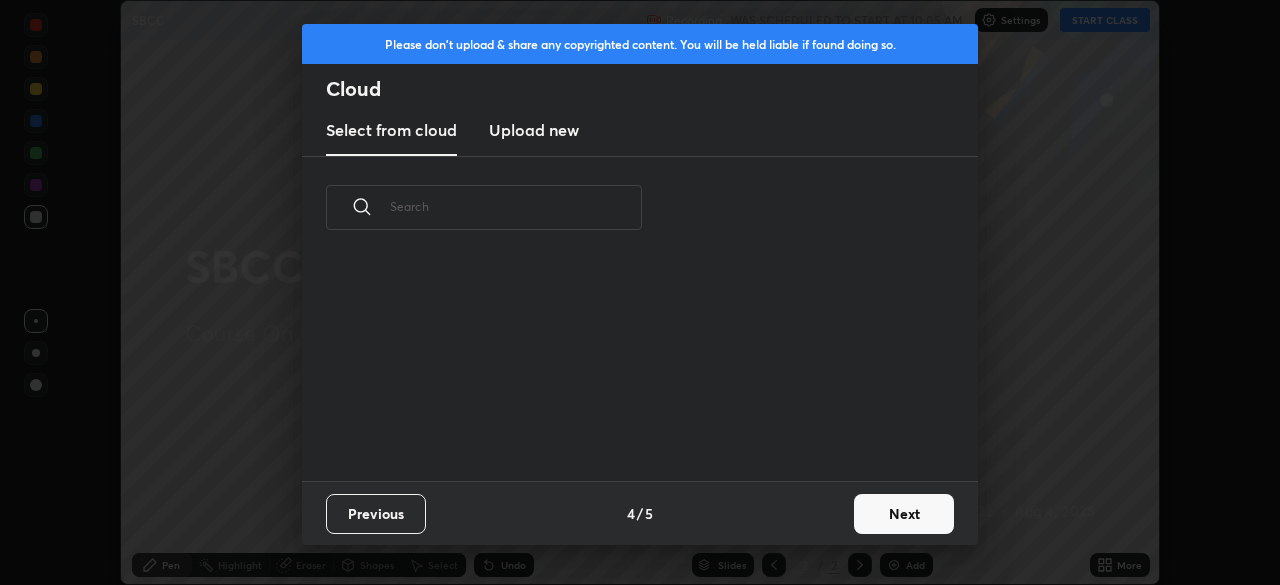 click on "Next" at bounding box center [904, 514] 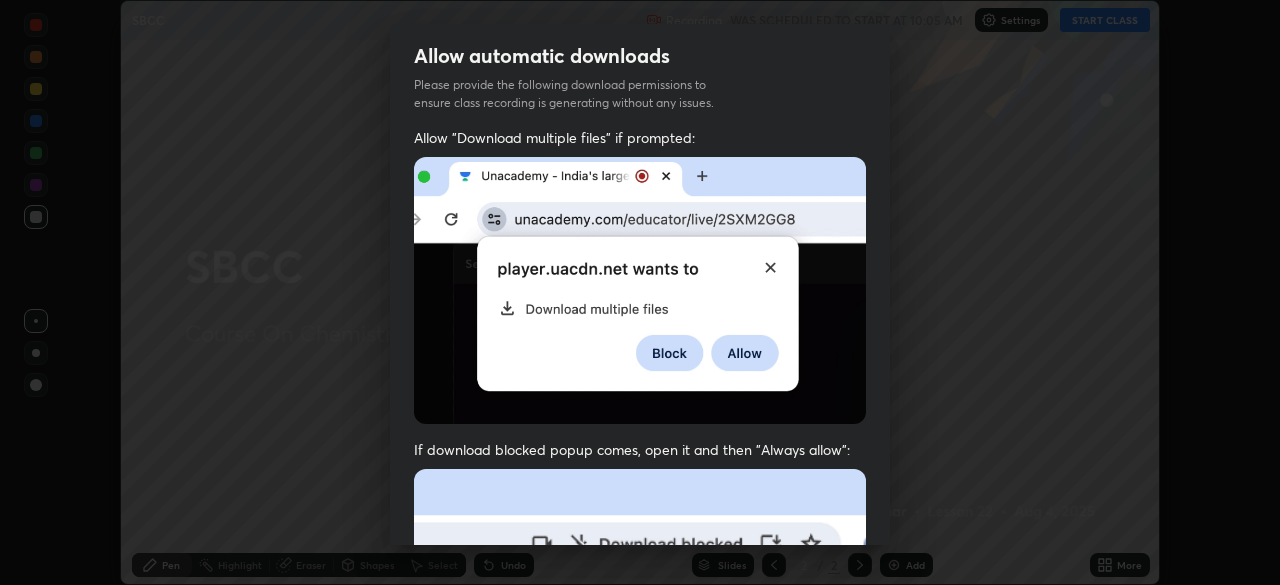 click at bounding box center [640, 687] 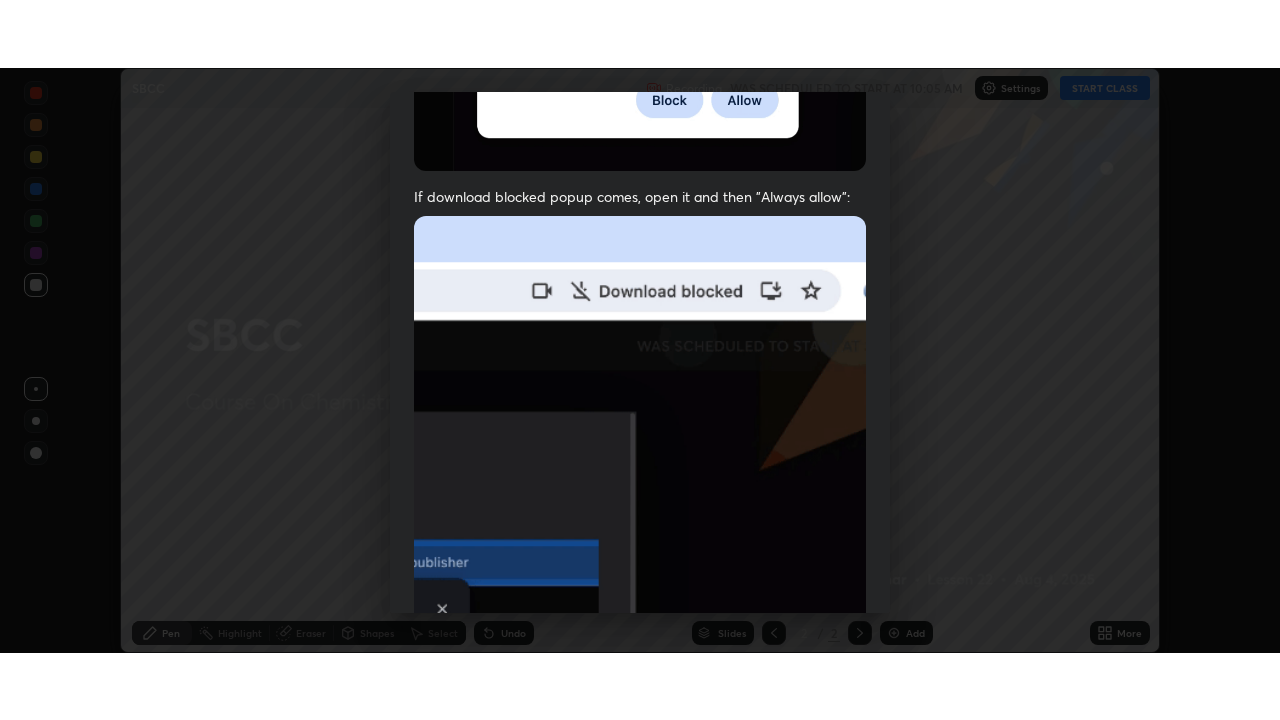 scroll, scrollTop: 479, scrollLeft: 0, axis: vertical 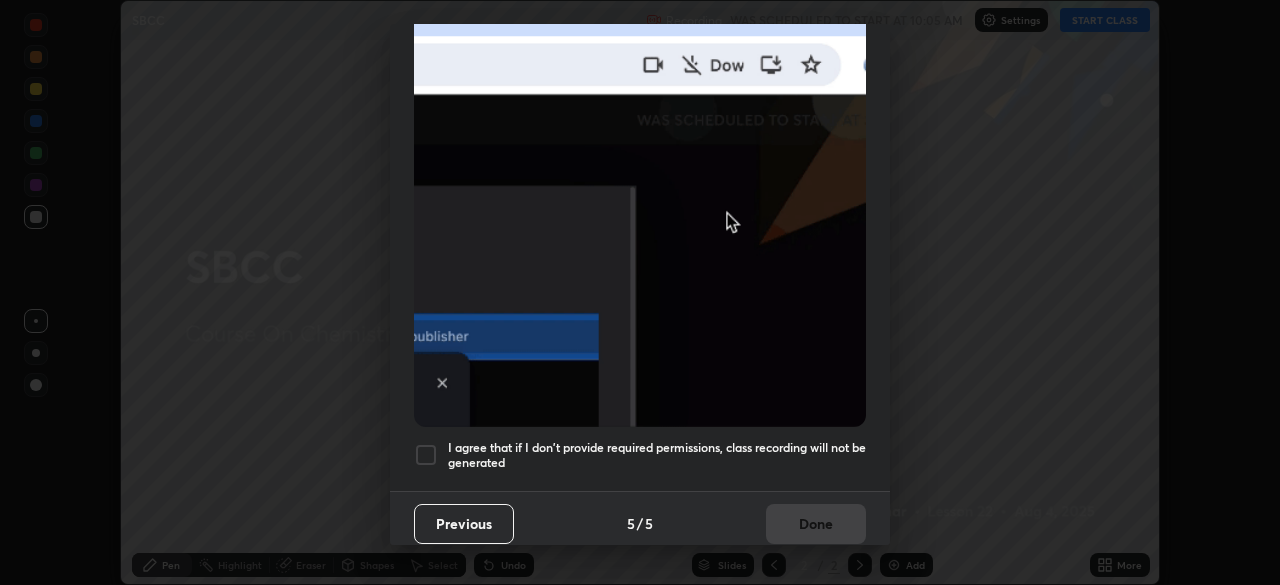 click at bounding box center (426, 455) 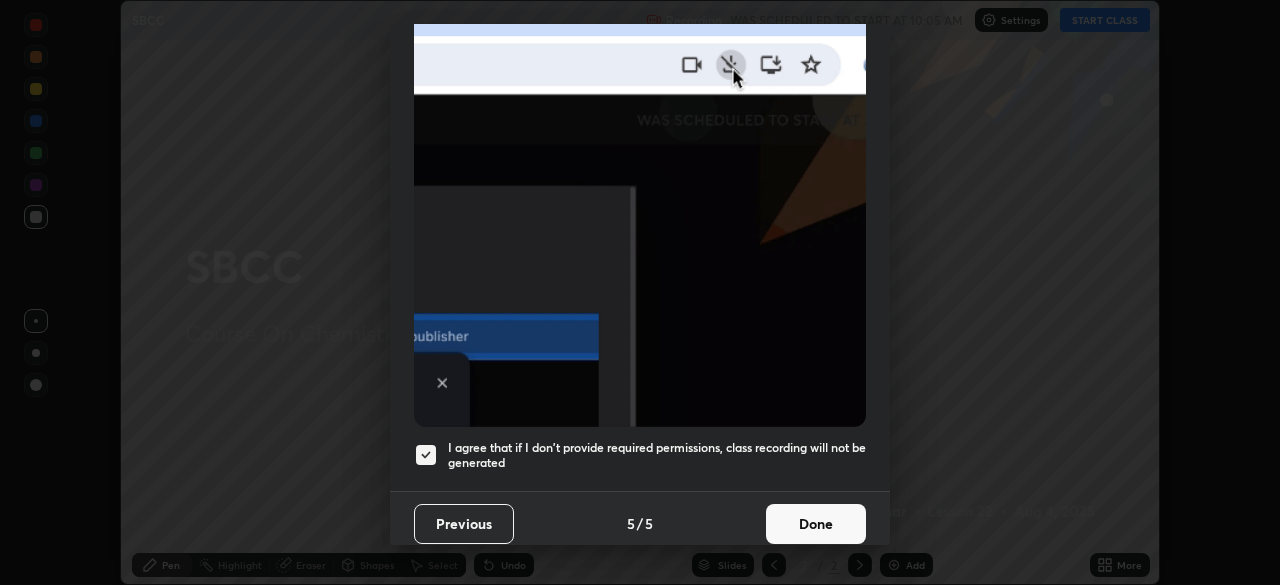 click on "Done" at bounding box center (816, 524) 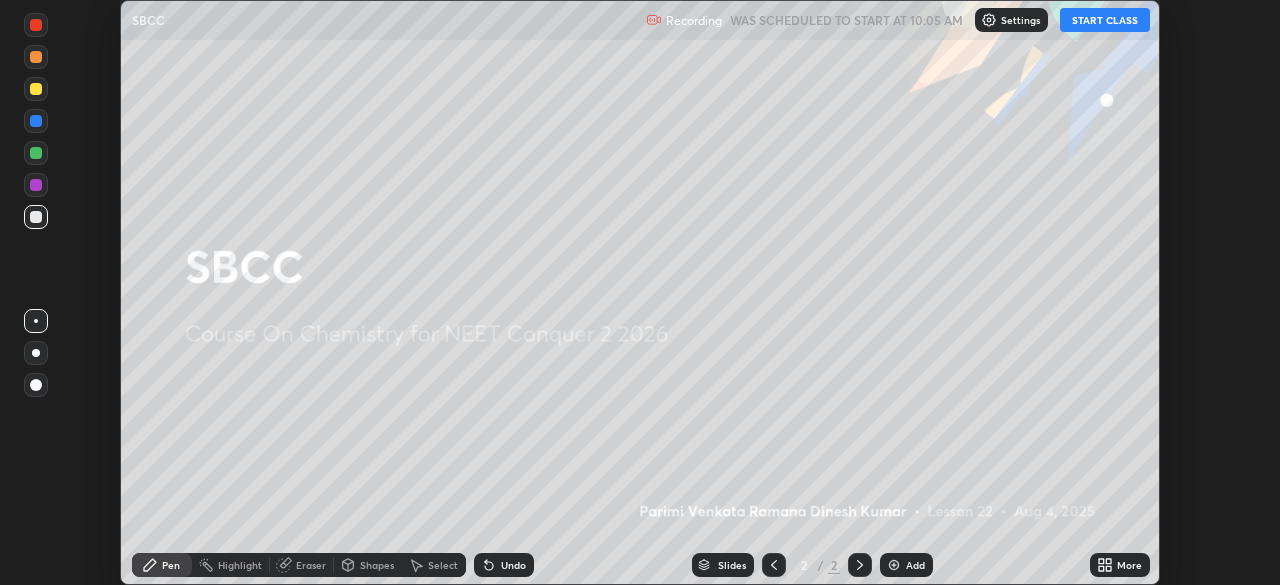click on "START CLASS" at bounding box center (1105, 20) 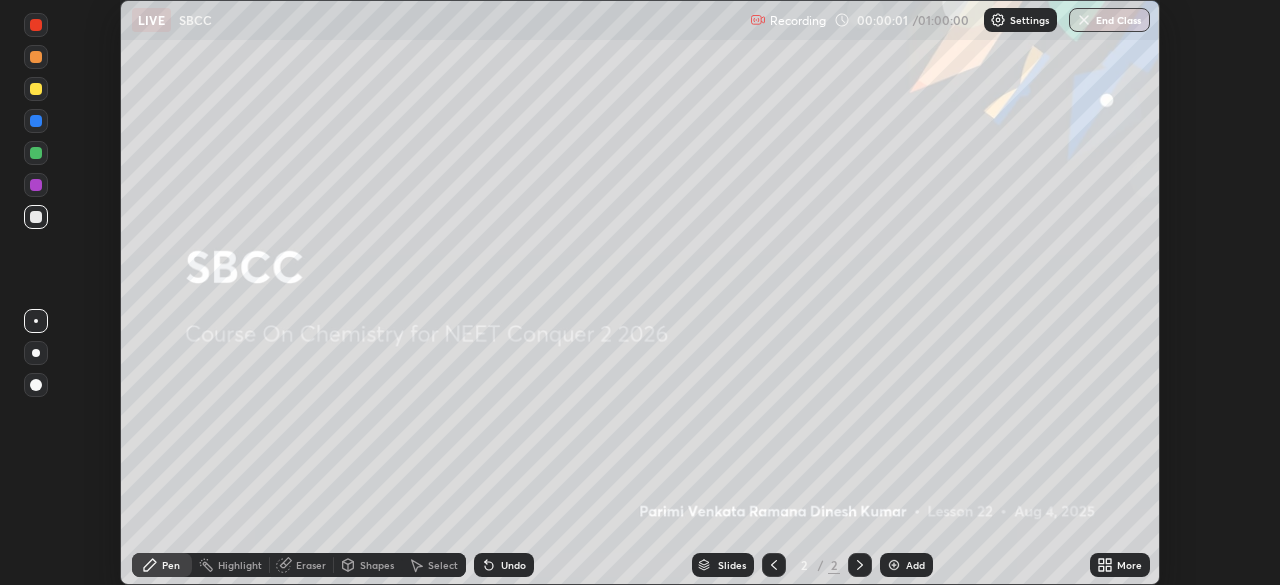 click 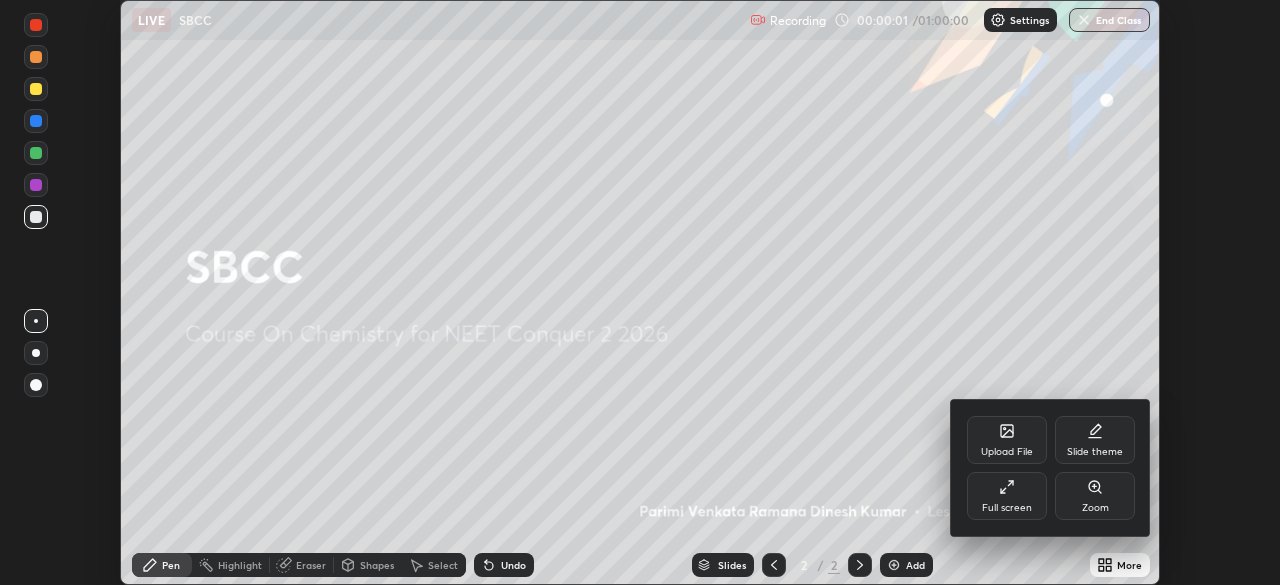 click on "Full screen" at bounding box center [1007, 508] 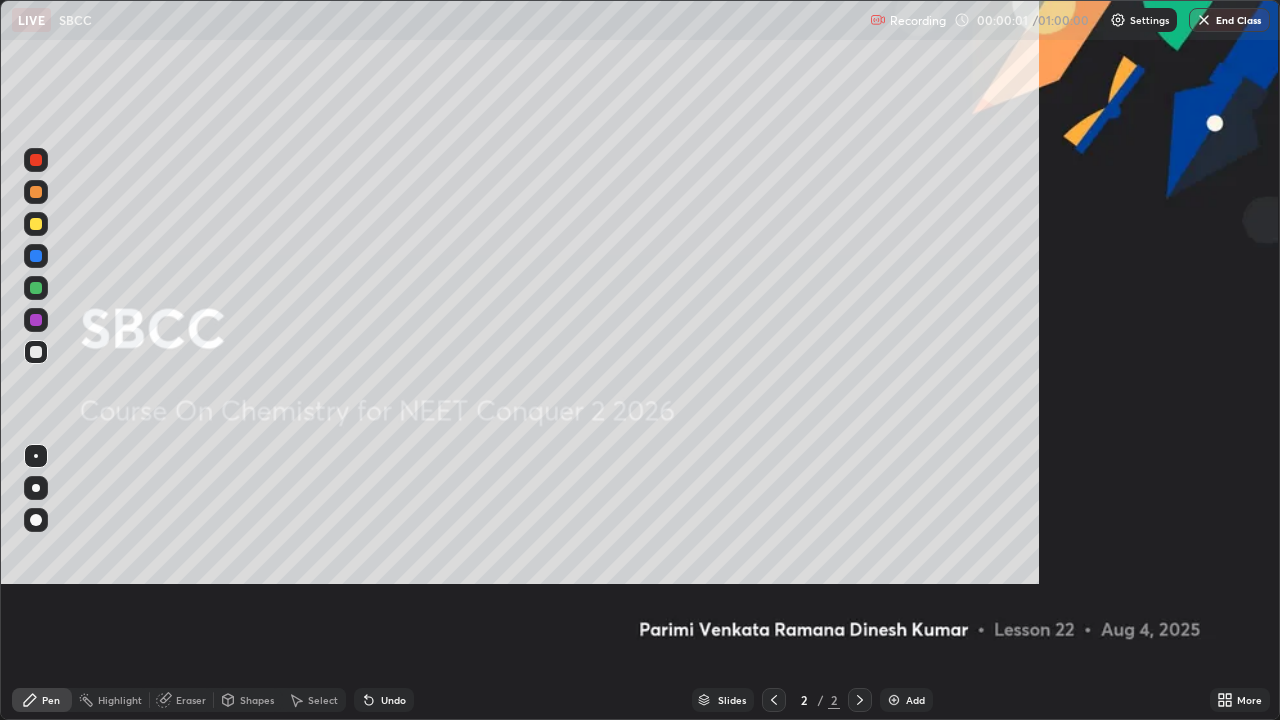 scroll, scrollTop: 99280, scrollLeft: 98720, axis: both 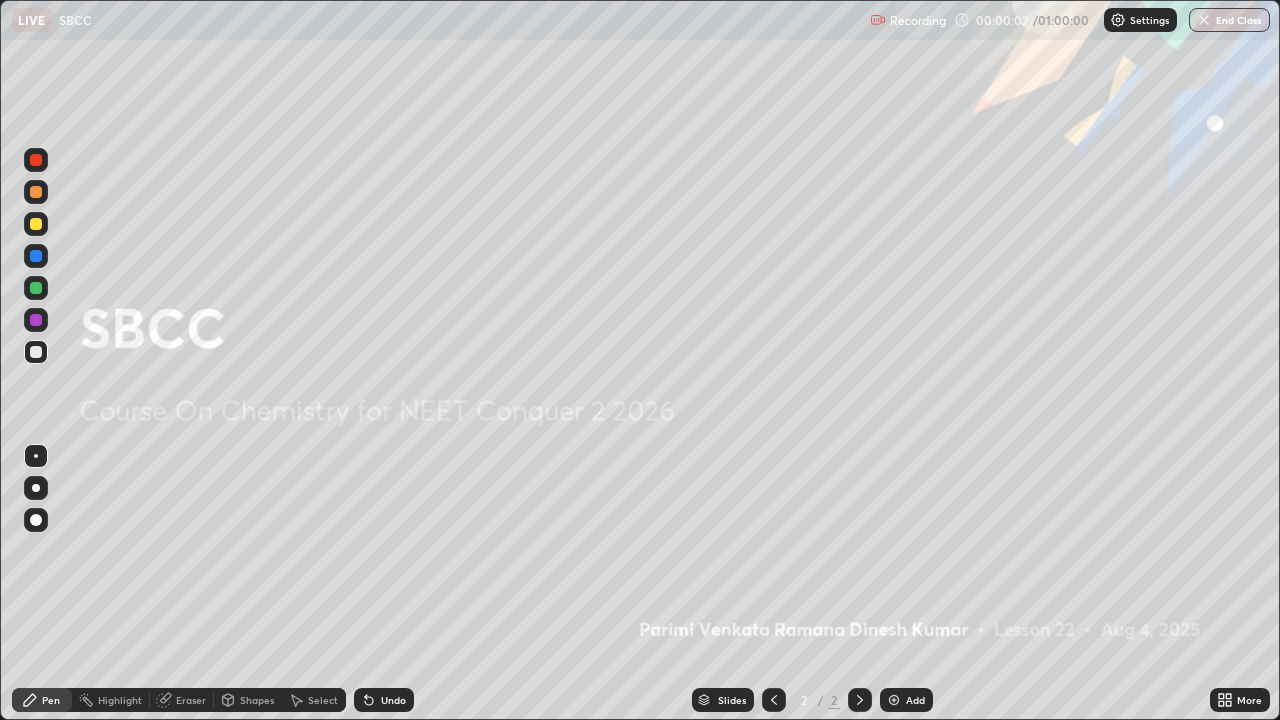 click on "Add" at bounding box center (915, 700) 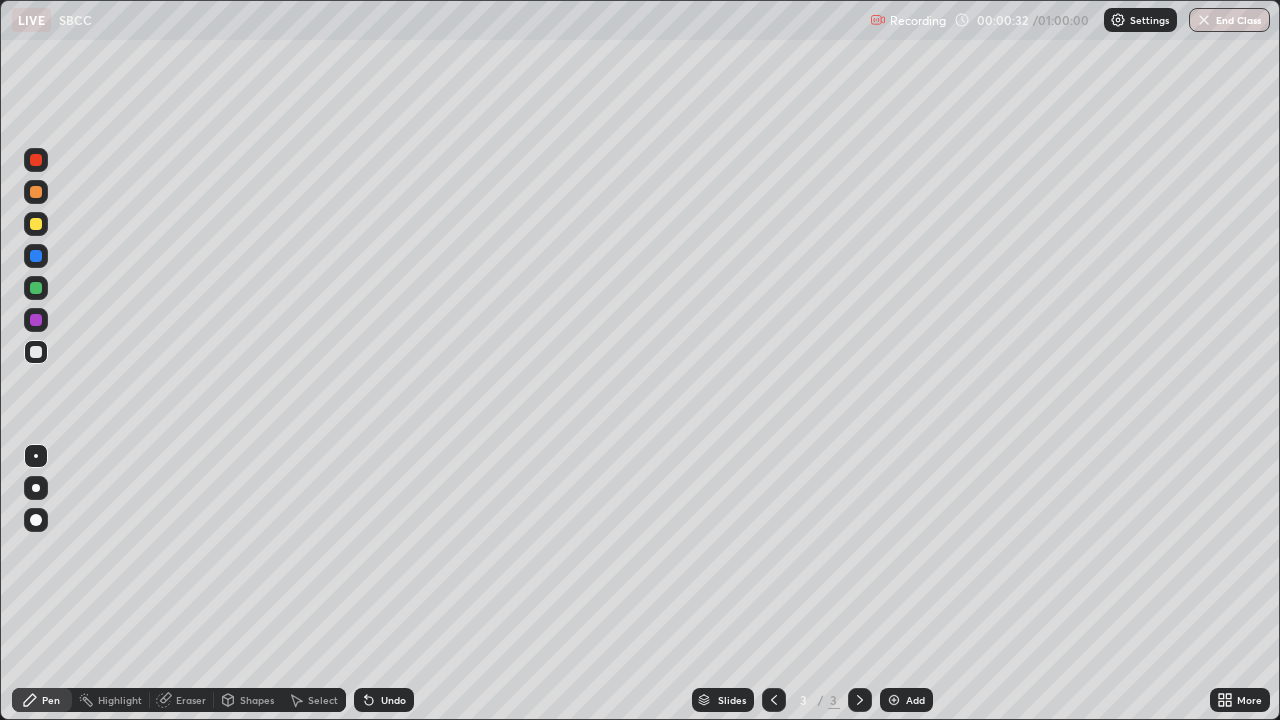 click at bounding box center (36, 224) 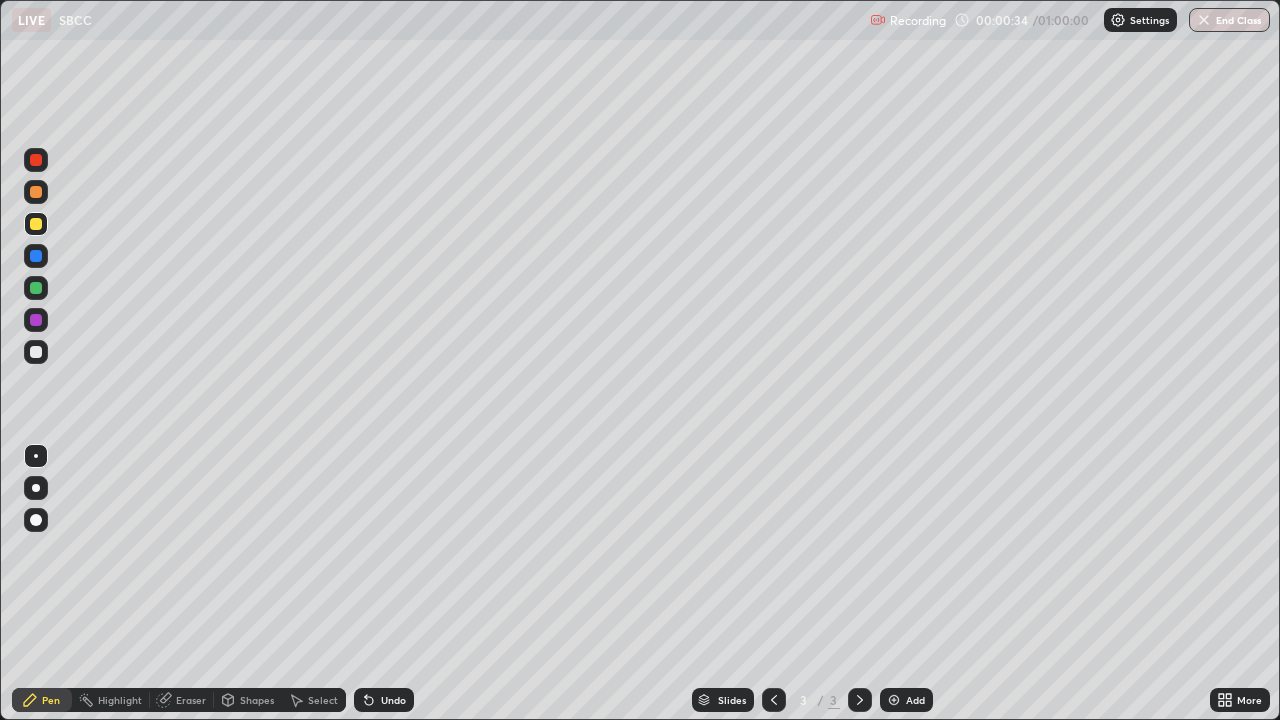 click on "Shapes" at bounding box center [248, 700] 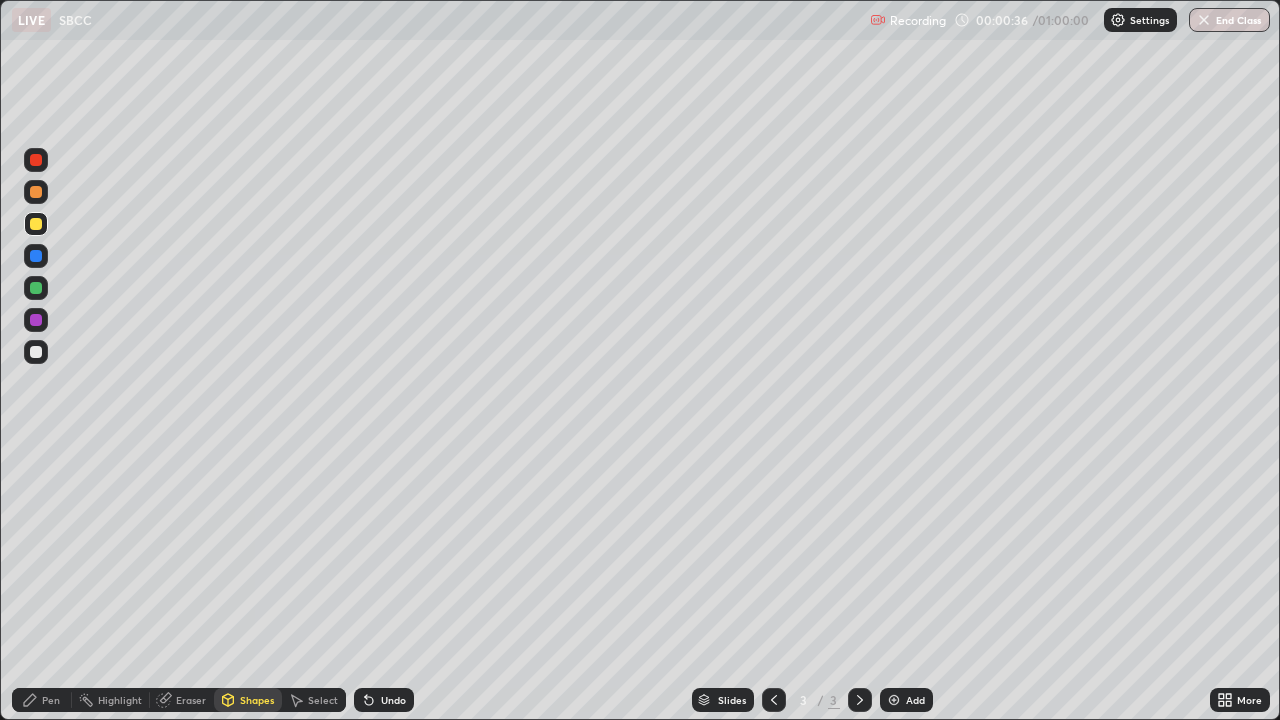 click on "Pen" at bounding box center [42, 700] 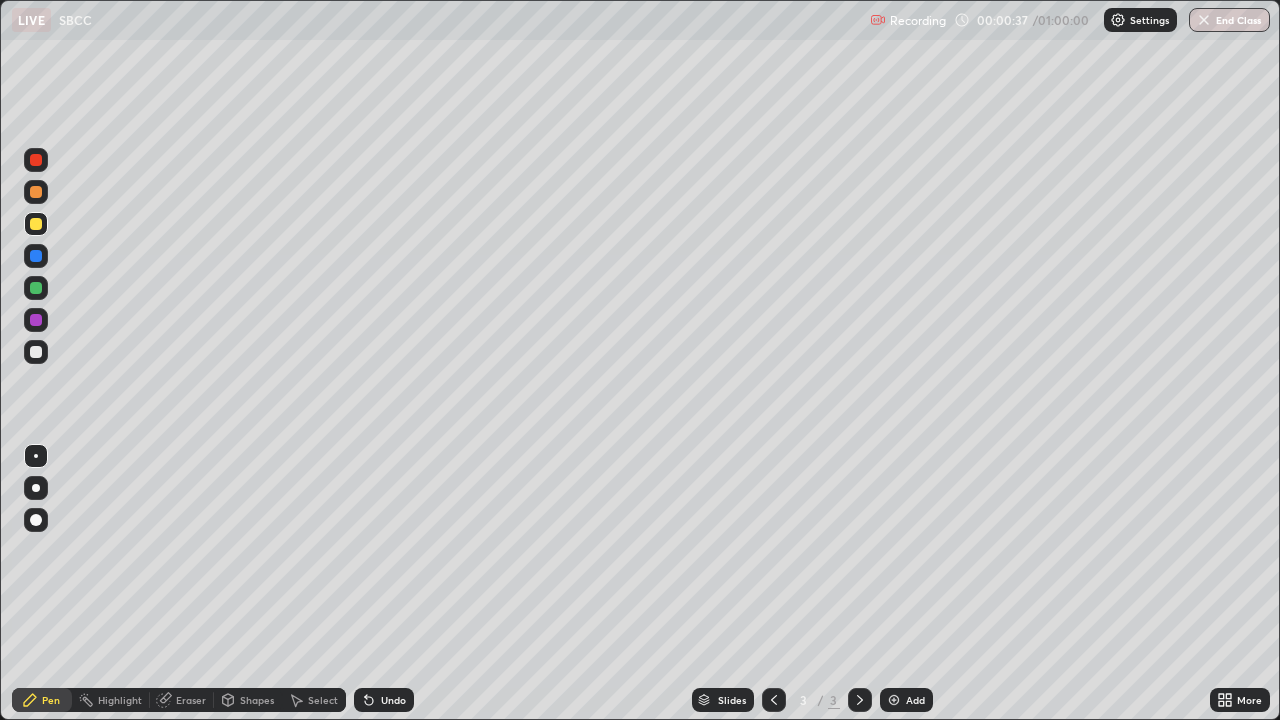 click at bounding box center (36, 488) 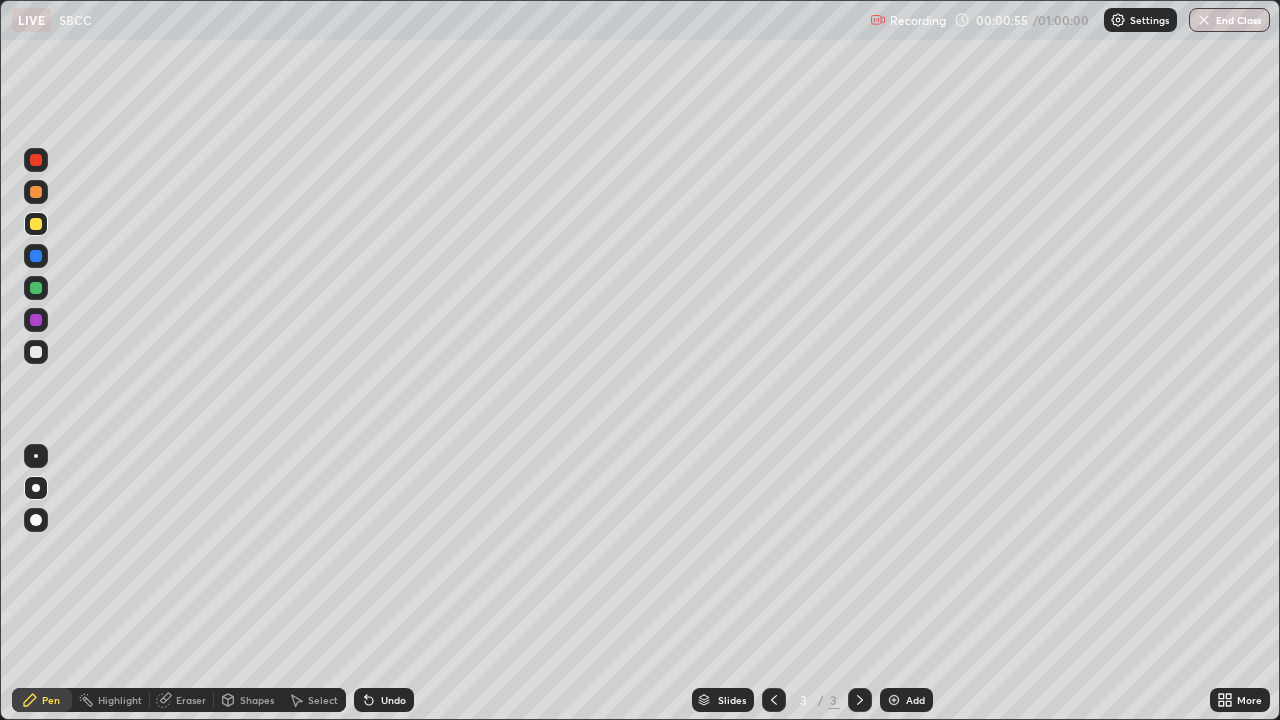 click on "Shapes" at bounding box center (248, 700) 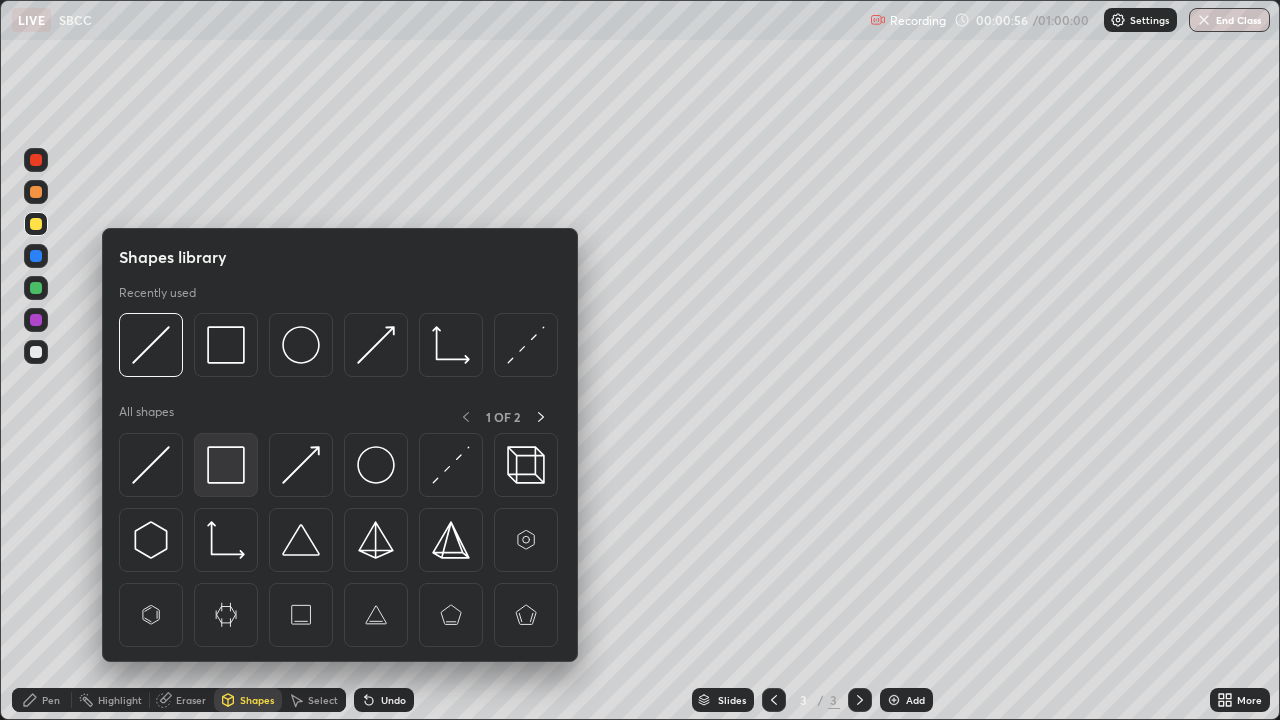 click at bounding box center (226, 465) 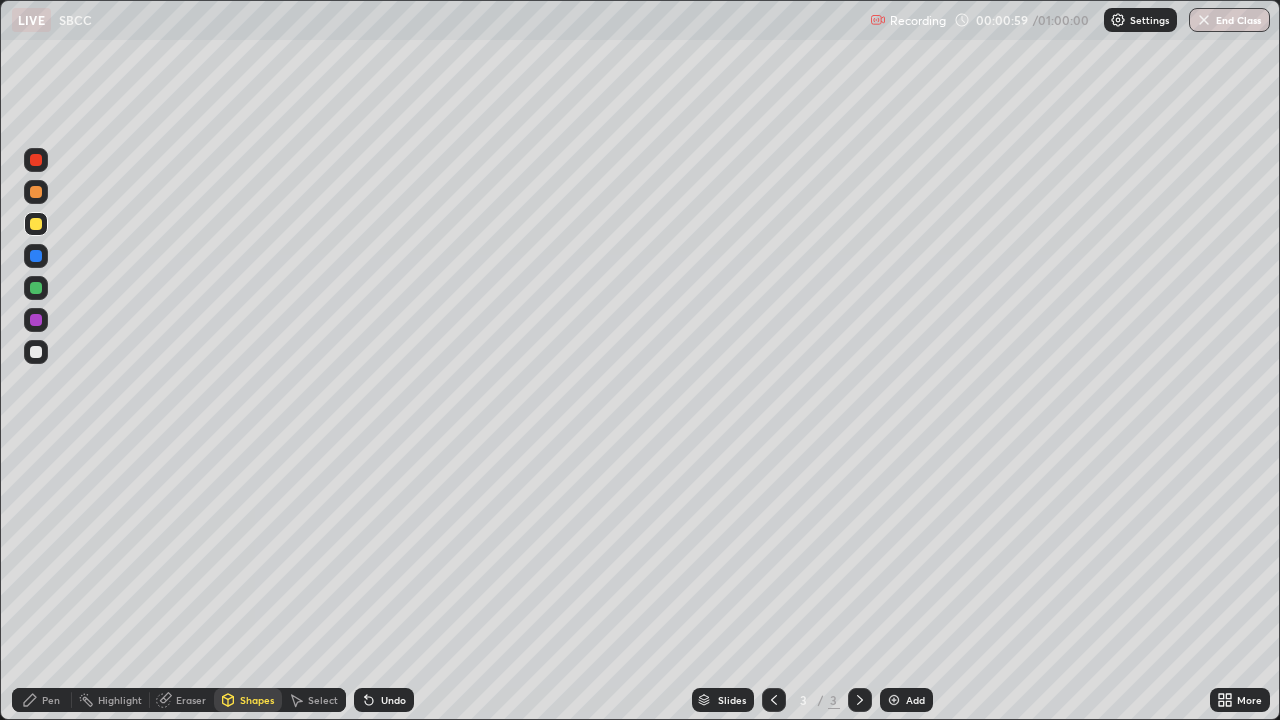 click on "Pen" at bounding box center [42, 700] 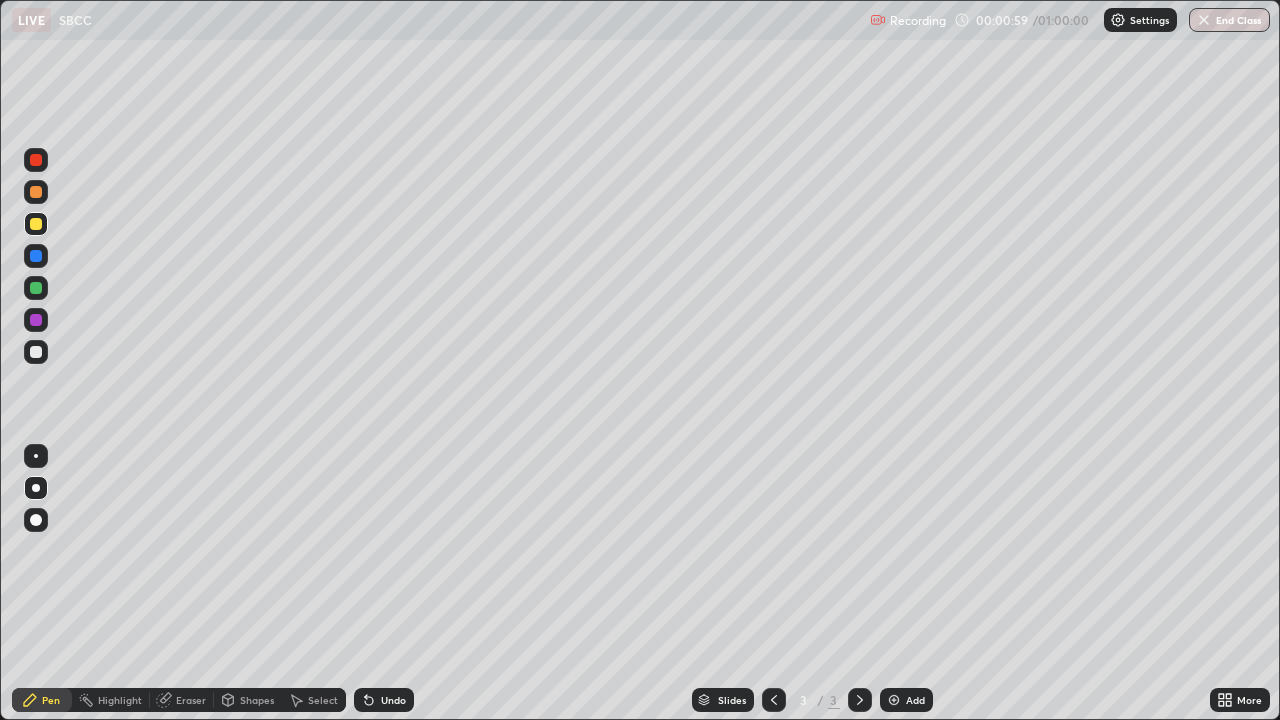 click at bounding box center (36, 352) 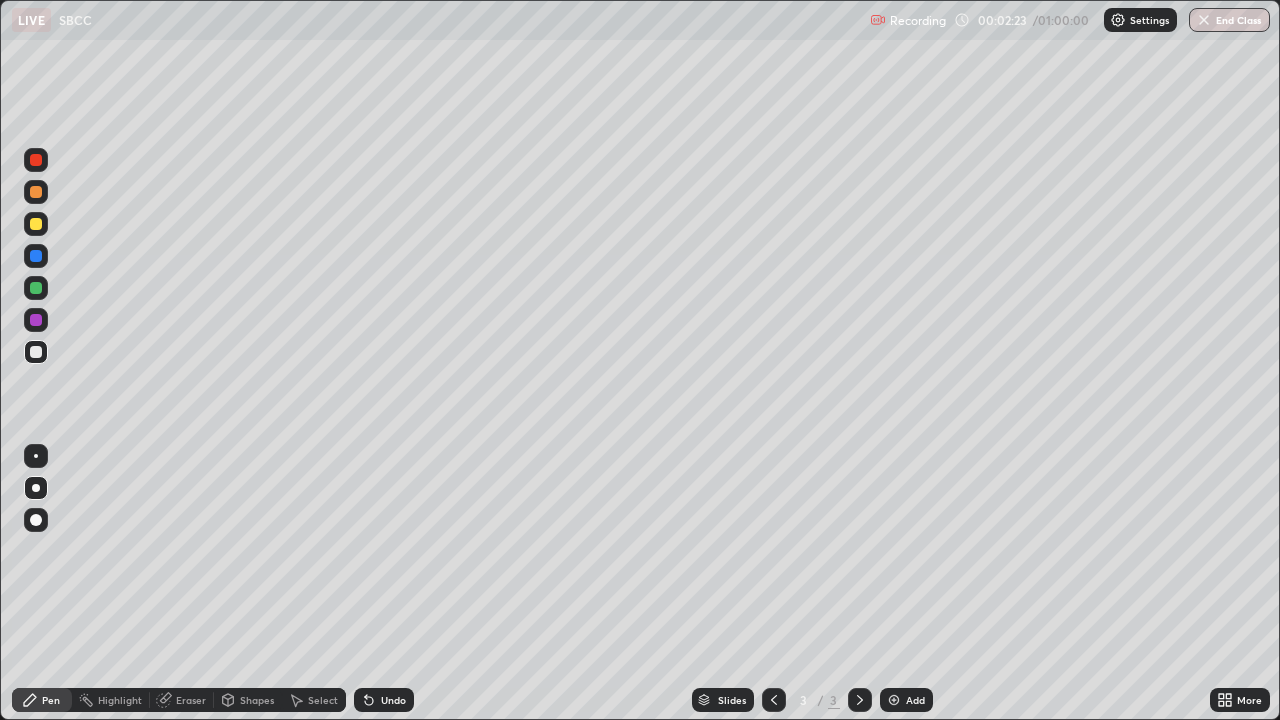 click at bounding box center (36, 320) 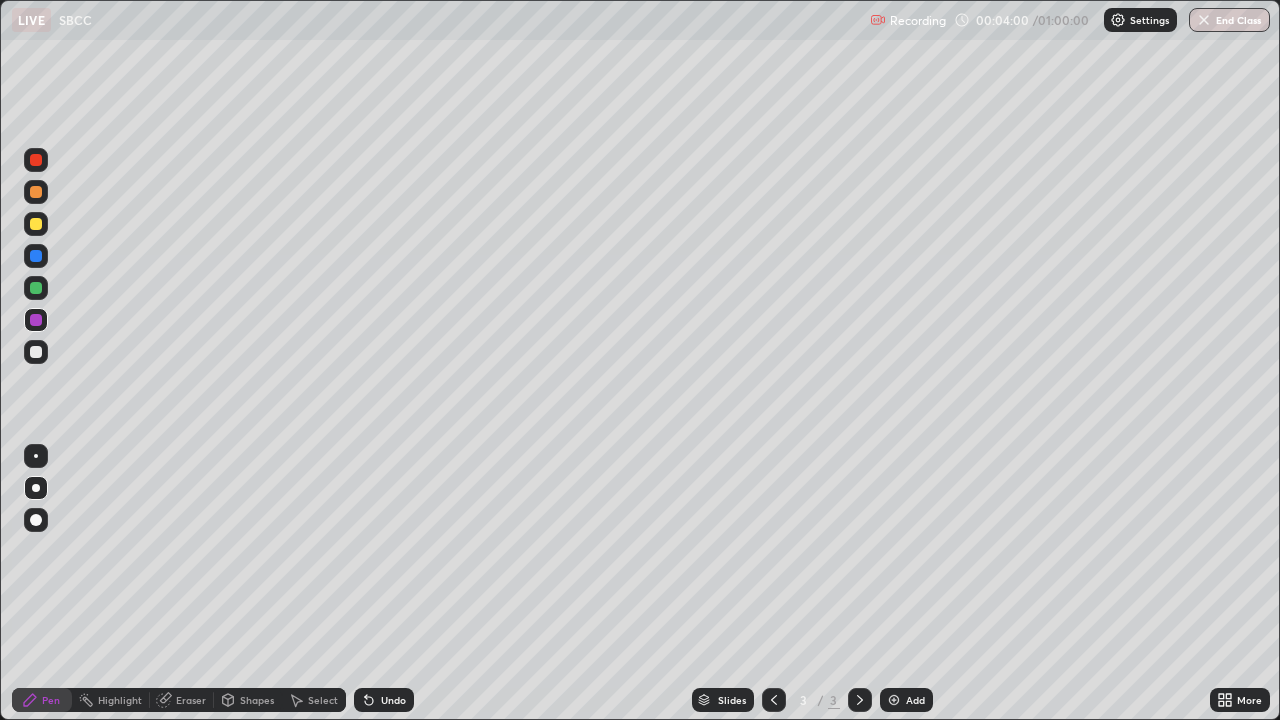 click on "Add" at bounding box center (906, 700) 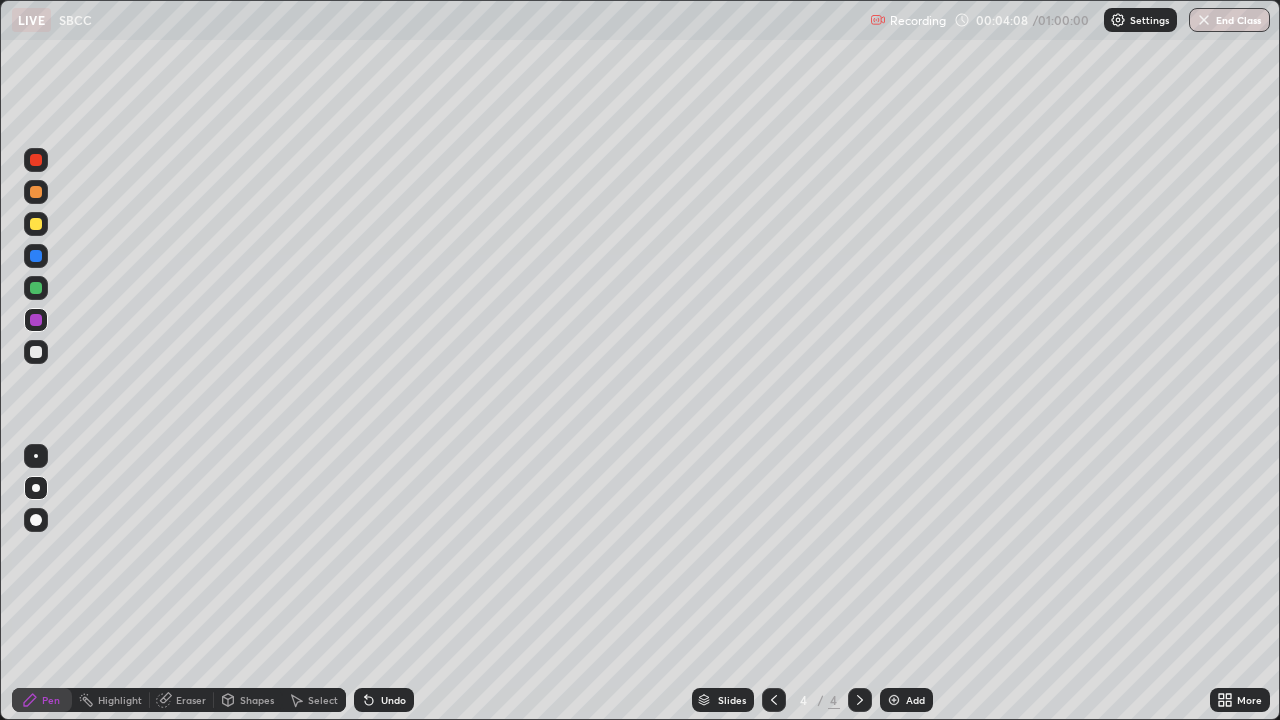 click at bounding box center [36, 224] 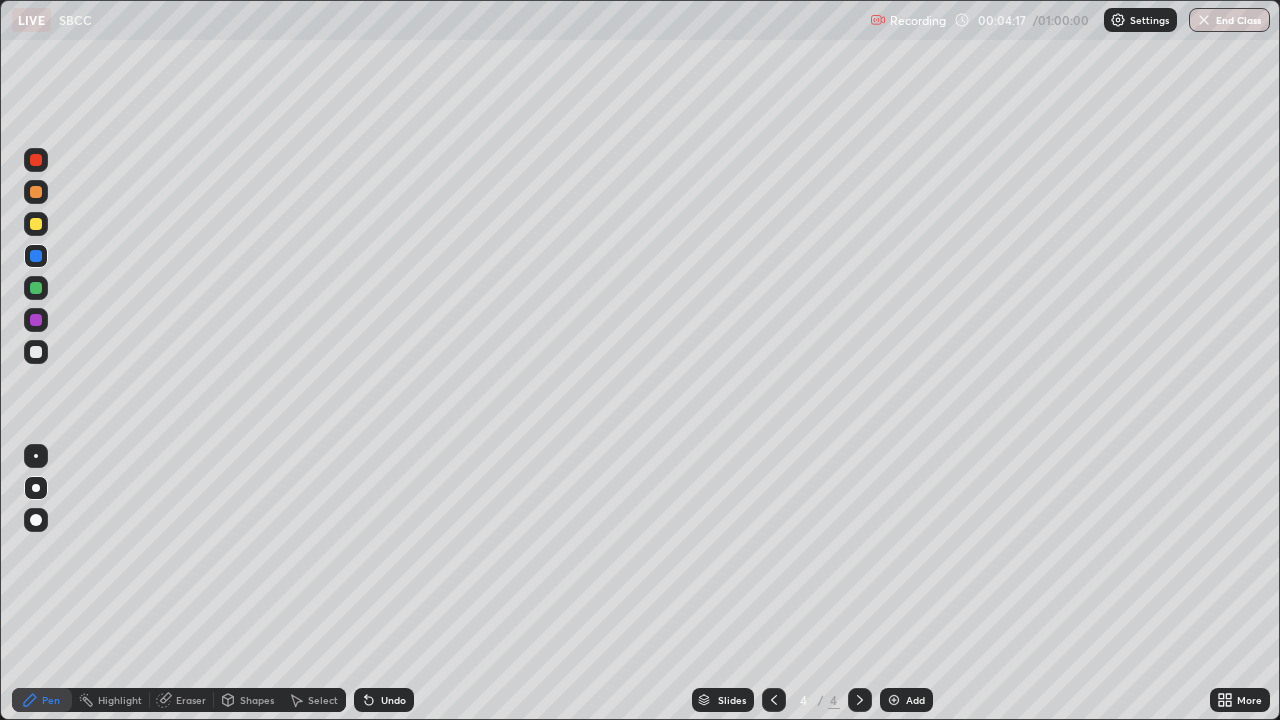 click at bounding box center (36, 352) 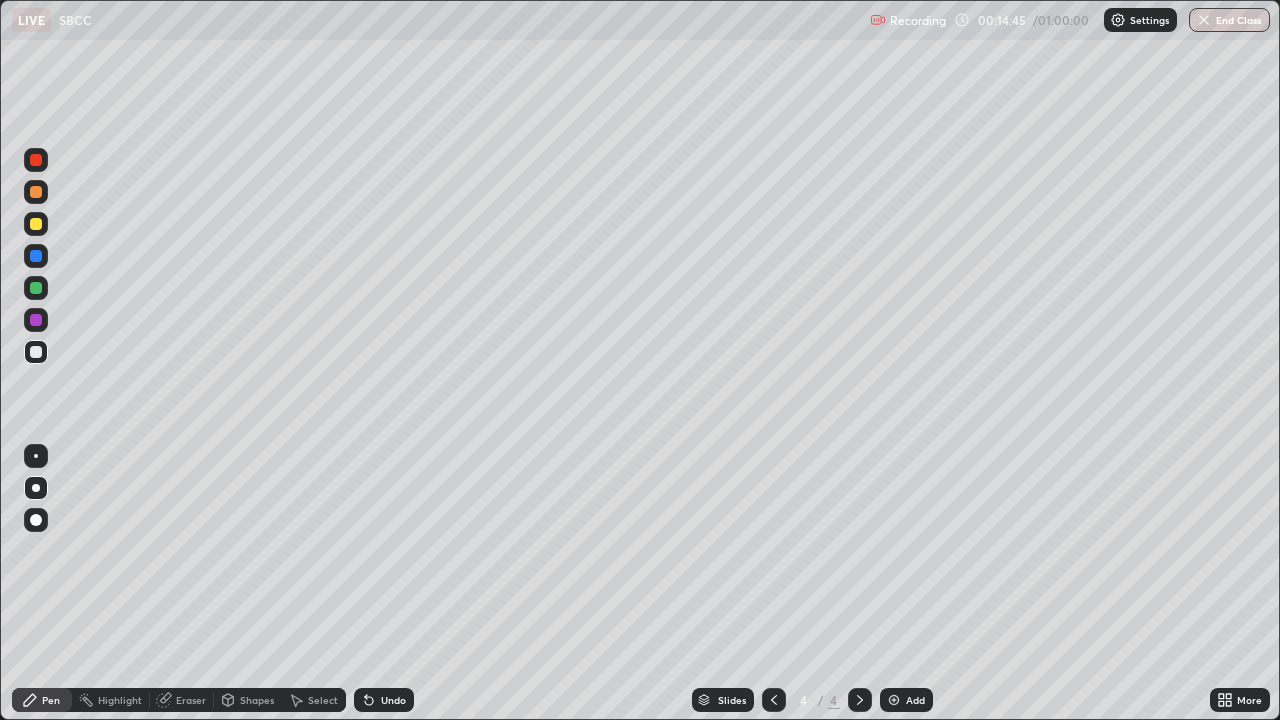 click at bounding box center (894, 700) 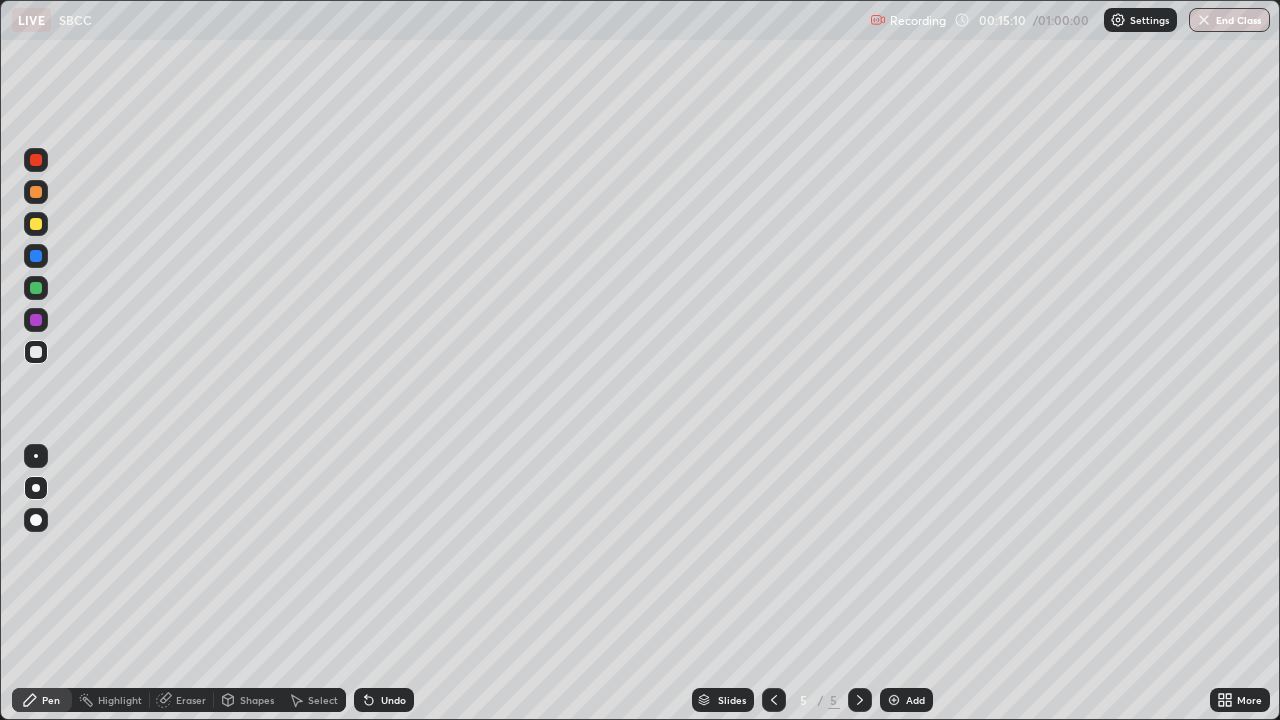 click 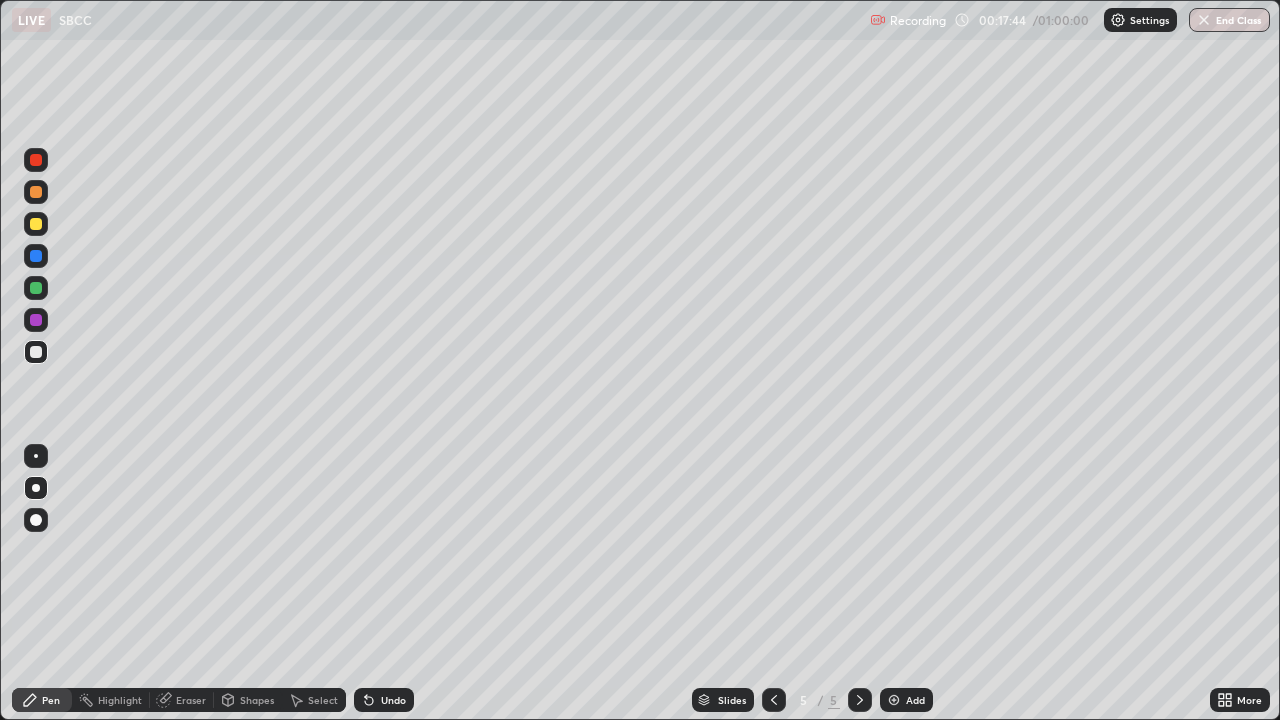 click at bounding box center (894, 700) 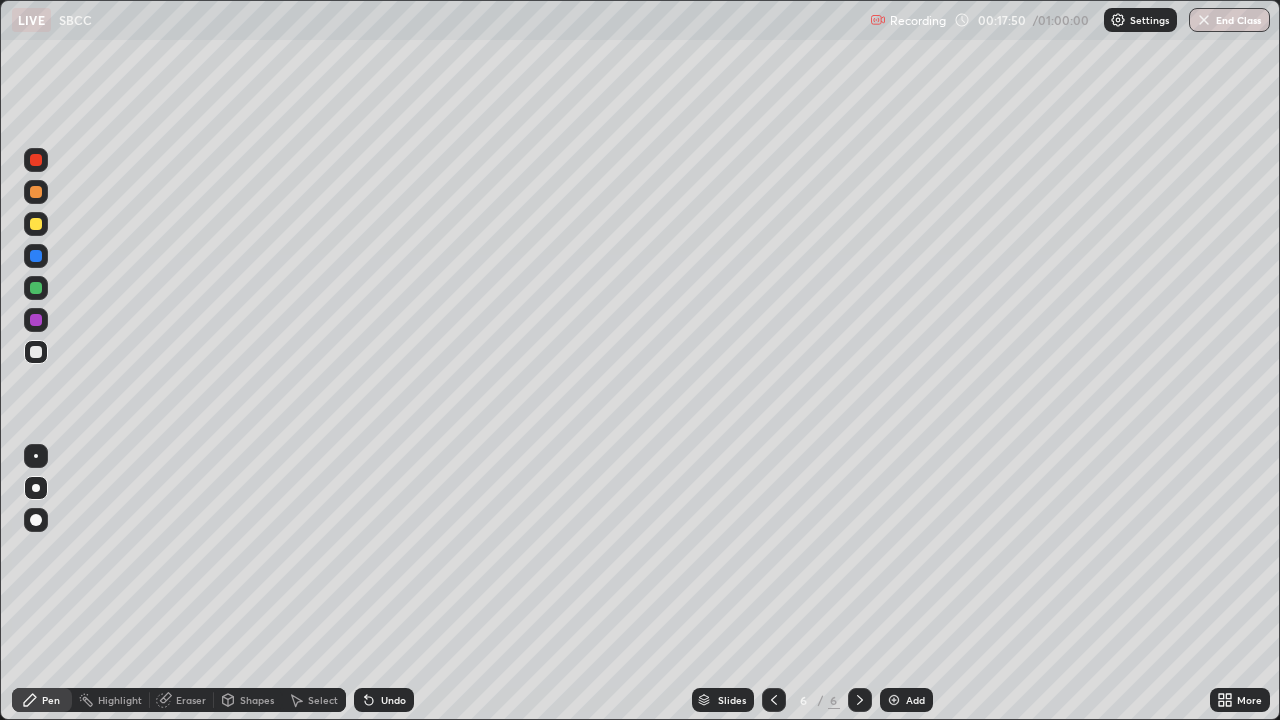 click at bounding box center [36, 224] 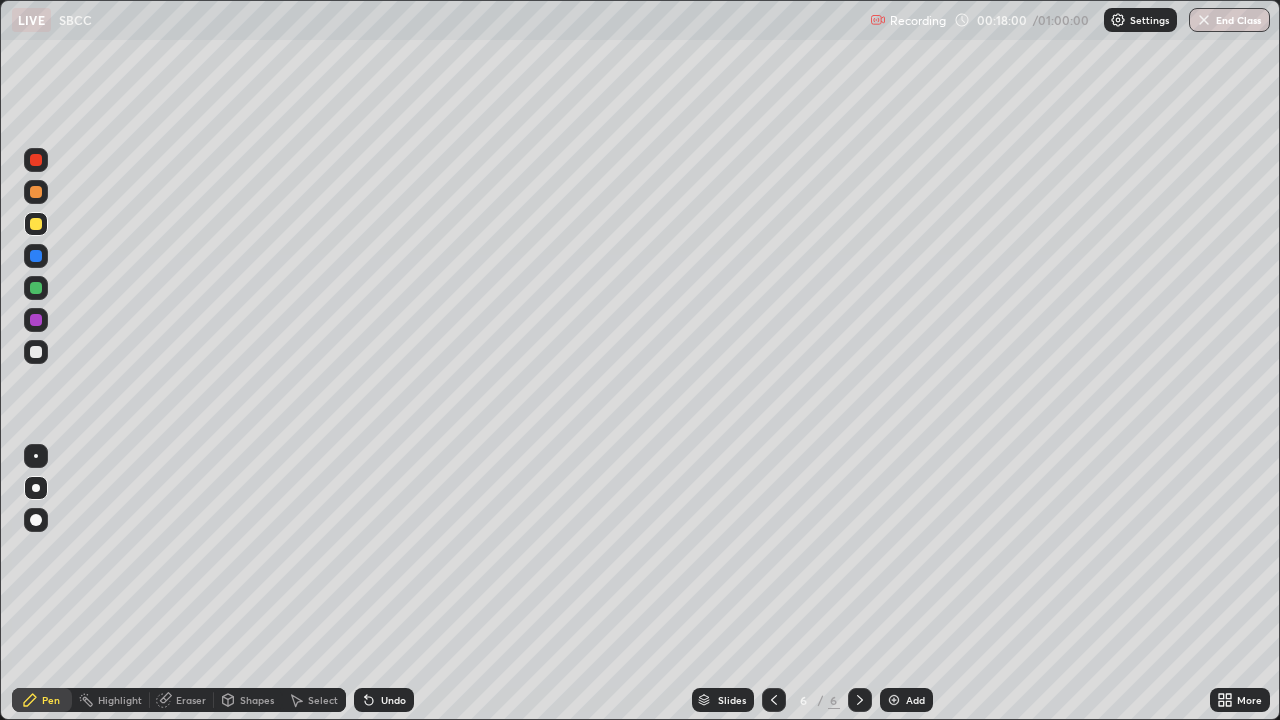 click at bounding box center (36, 256) 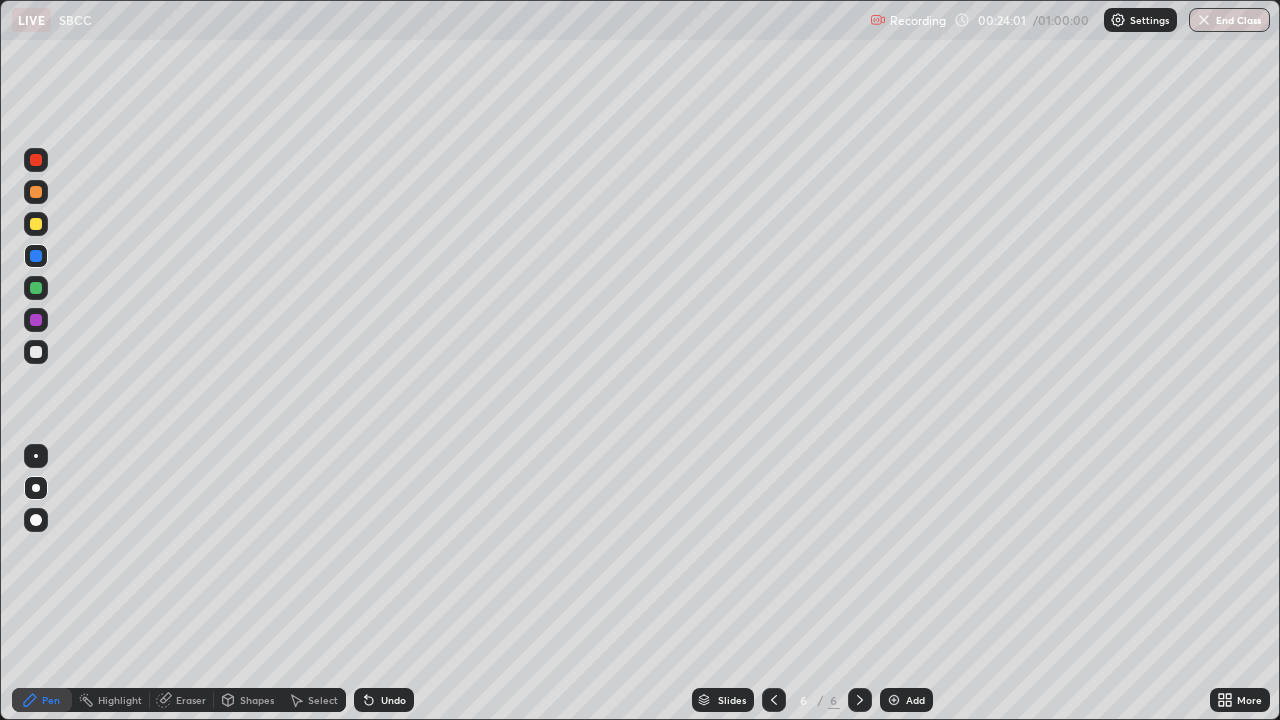 click at bounding box center [894, 700] 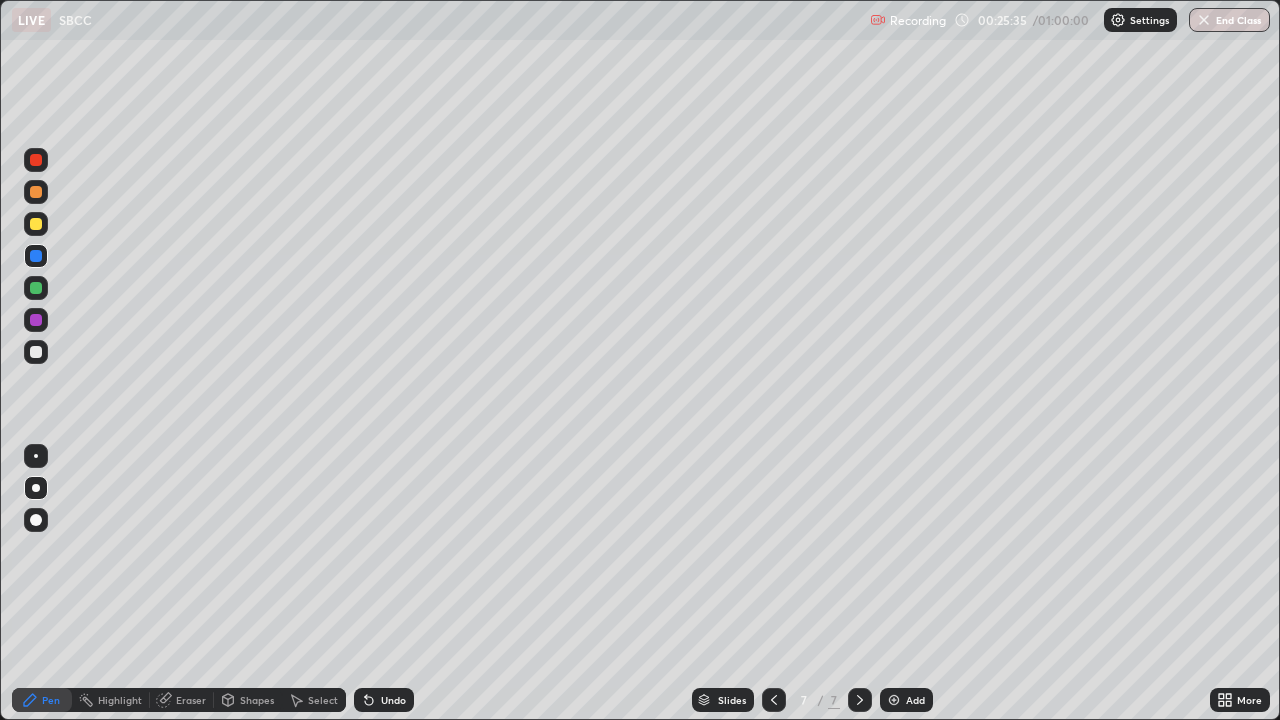 click at bounding box center [36, 320] 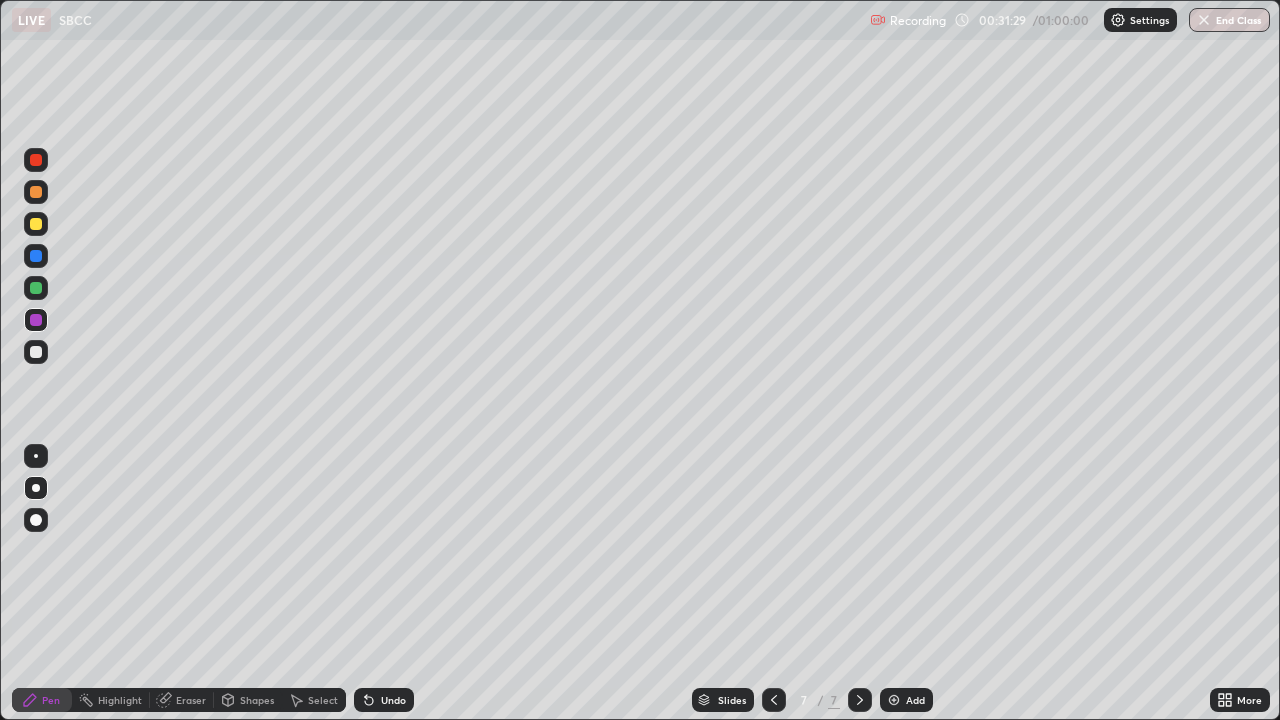 click at bounding box center (894, 700) 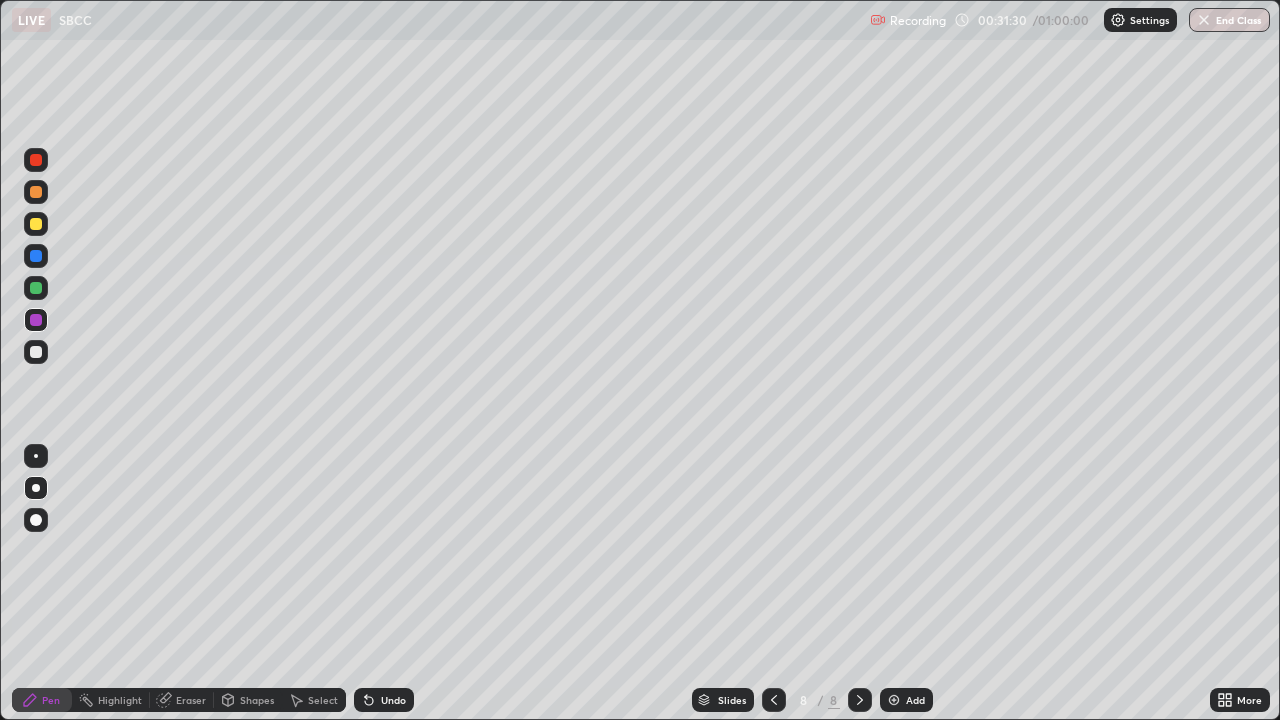 click at bounding box center (36, 352) 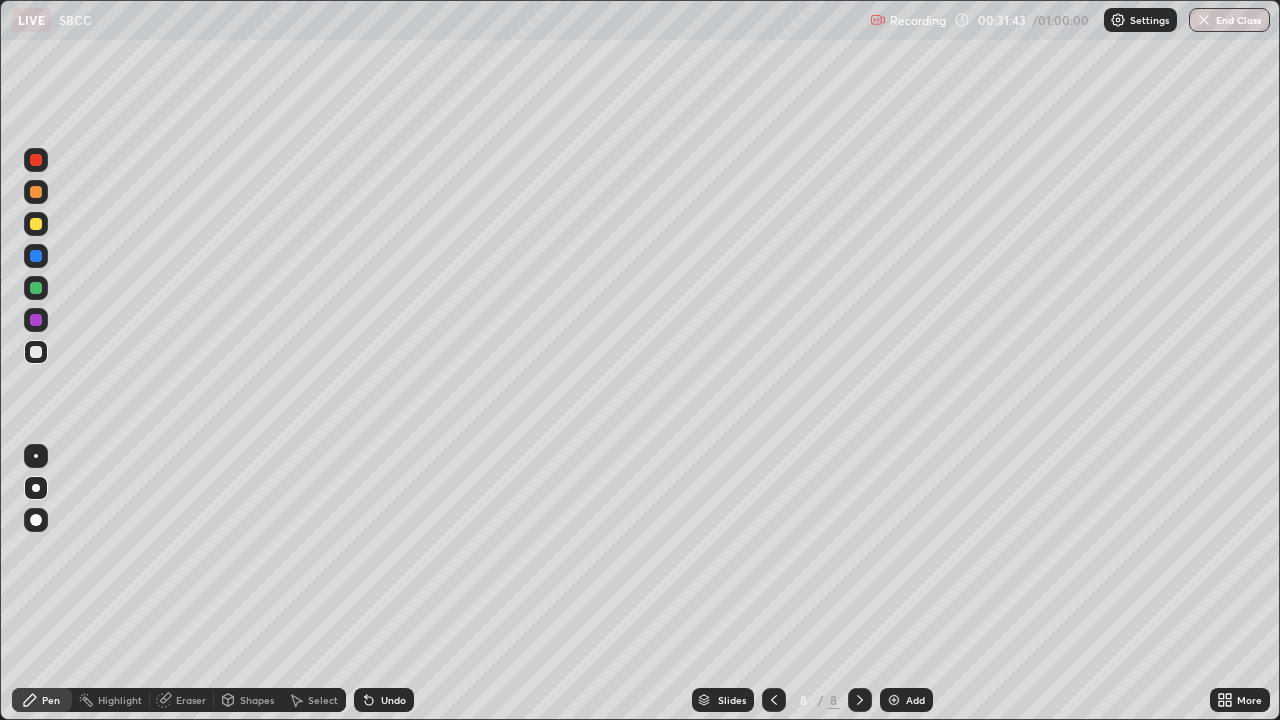 click on "Undo" at bounding box center (393, 700) 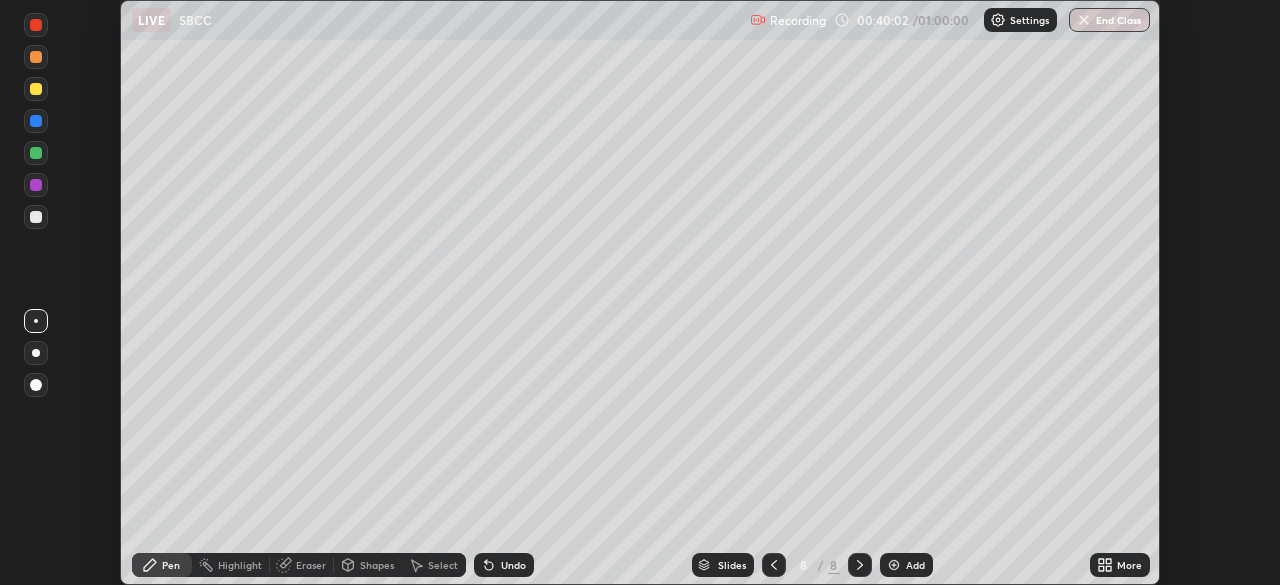 scroll, scrollTop: 0, scrollLeft: 0, axis: both 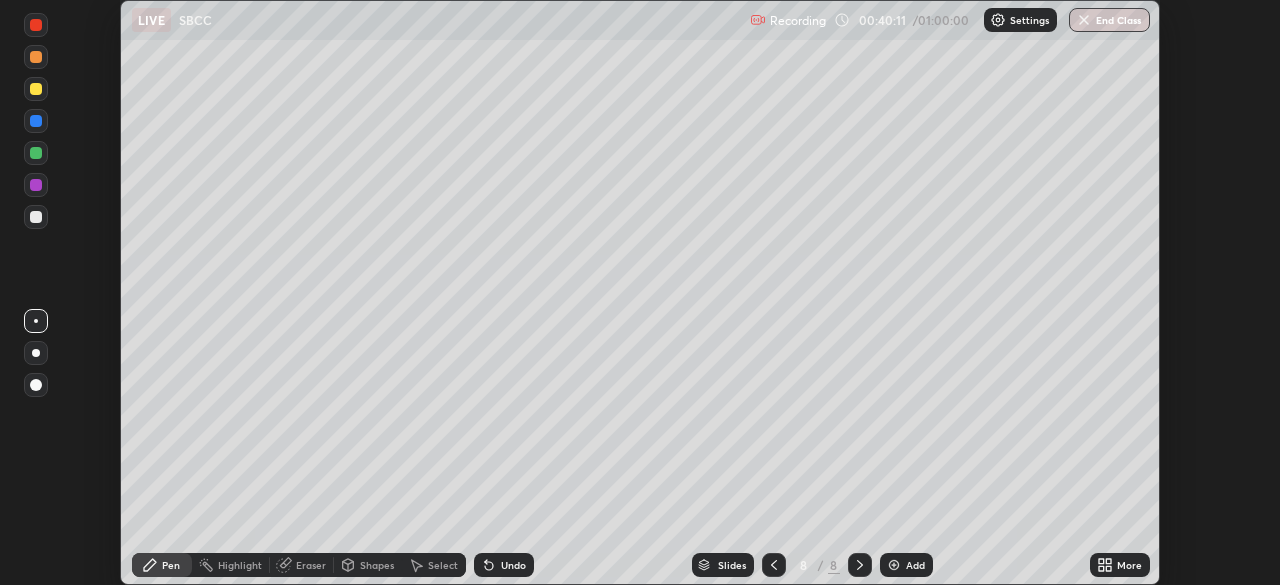 click at bounding box center [894, 565] 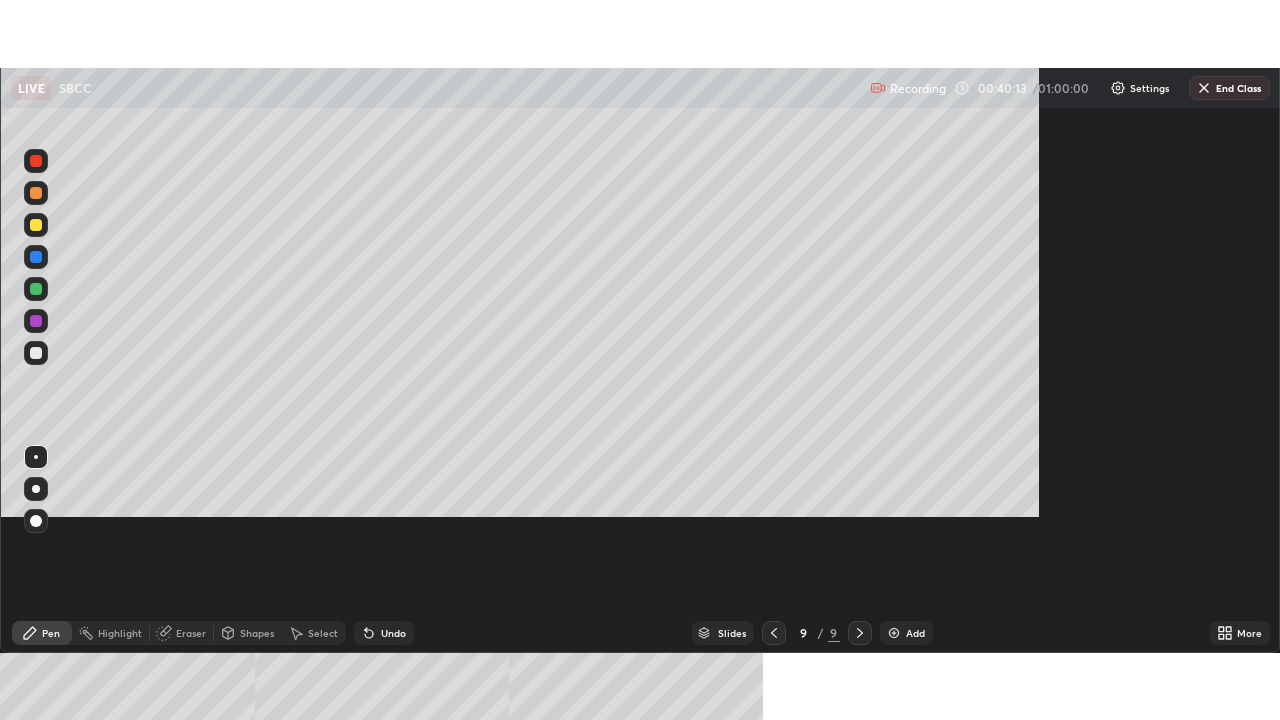 scroll, scrollTop: 99280, scrollLeft: 98720, axis: both 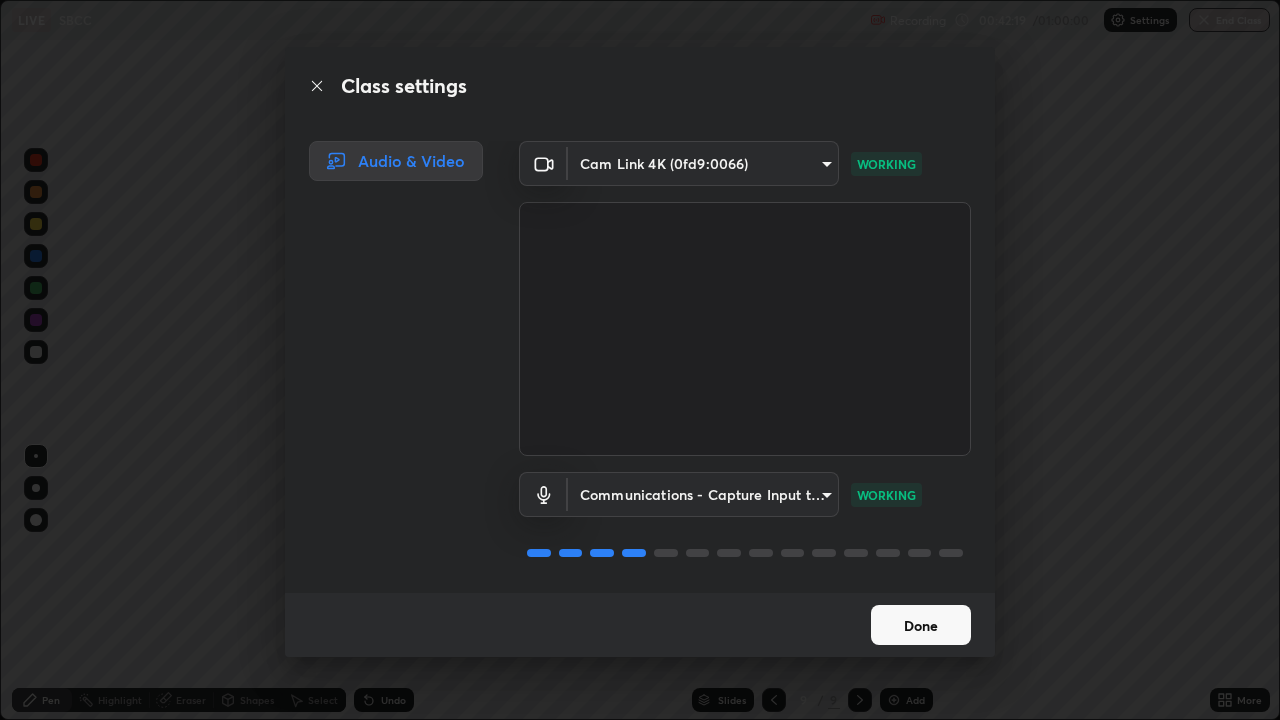 click on "Done" at bounding box center (921, 625) 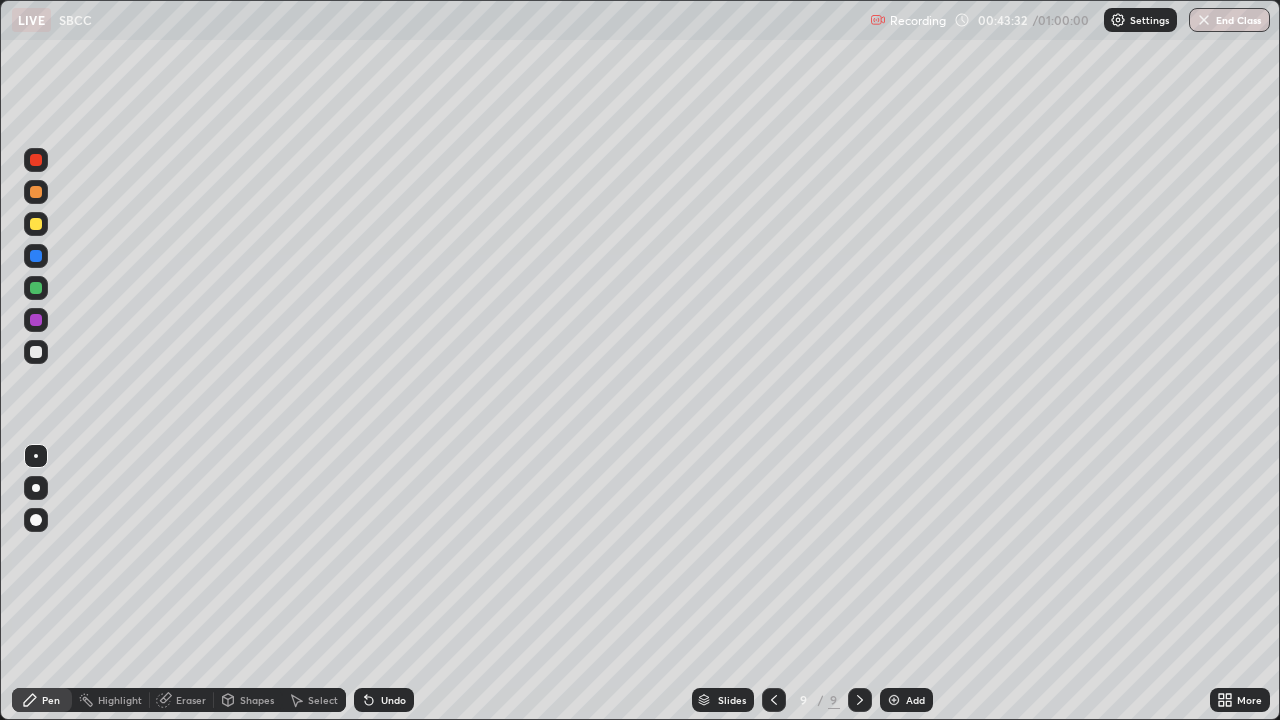 click at bounding box center (36, 352) 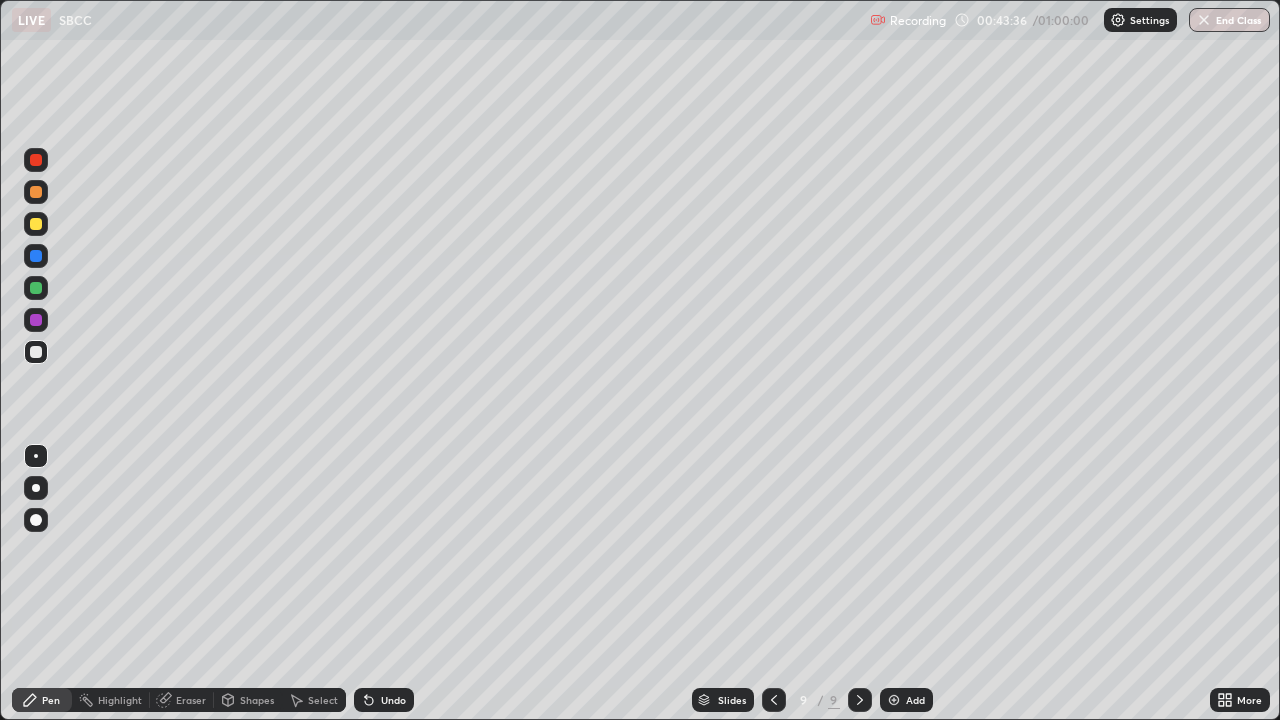 click at bounding box center (36, 488) 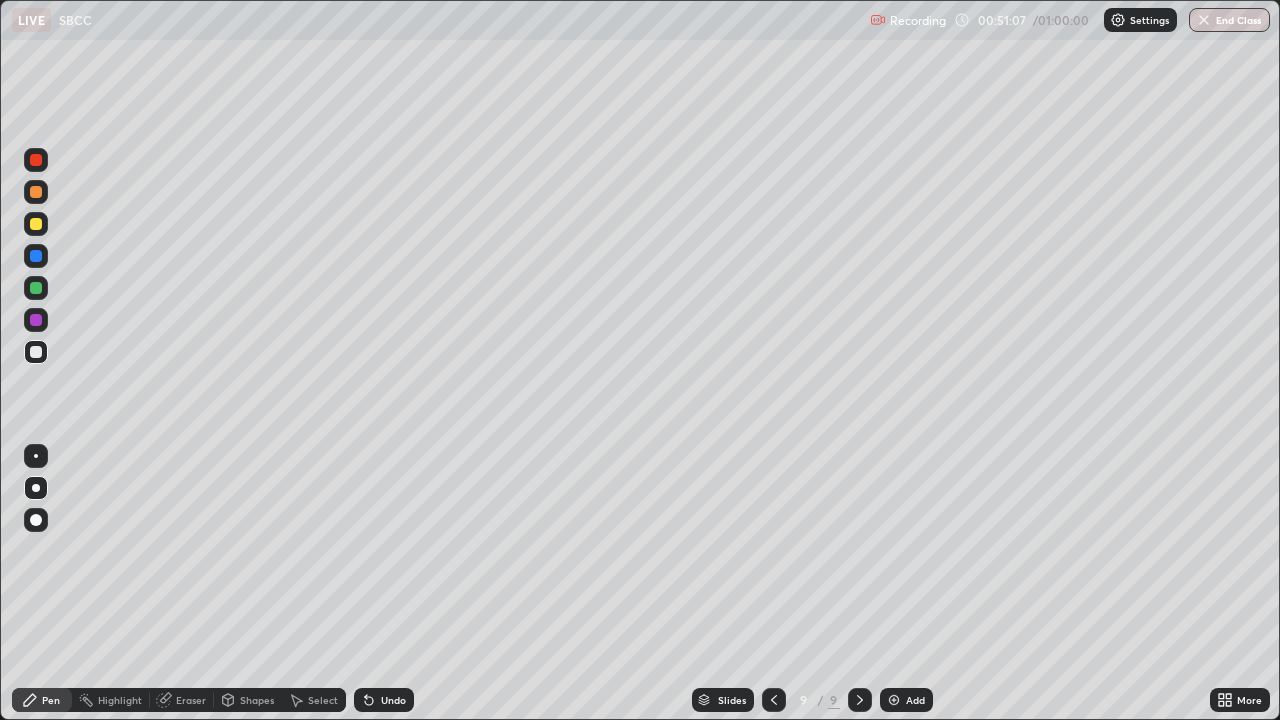click at bounding box center [1204, 20] 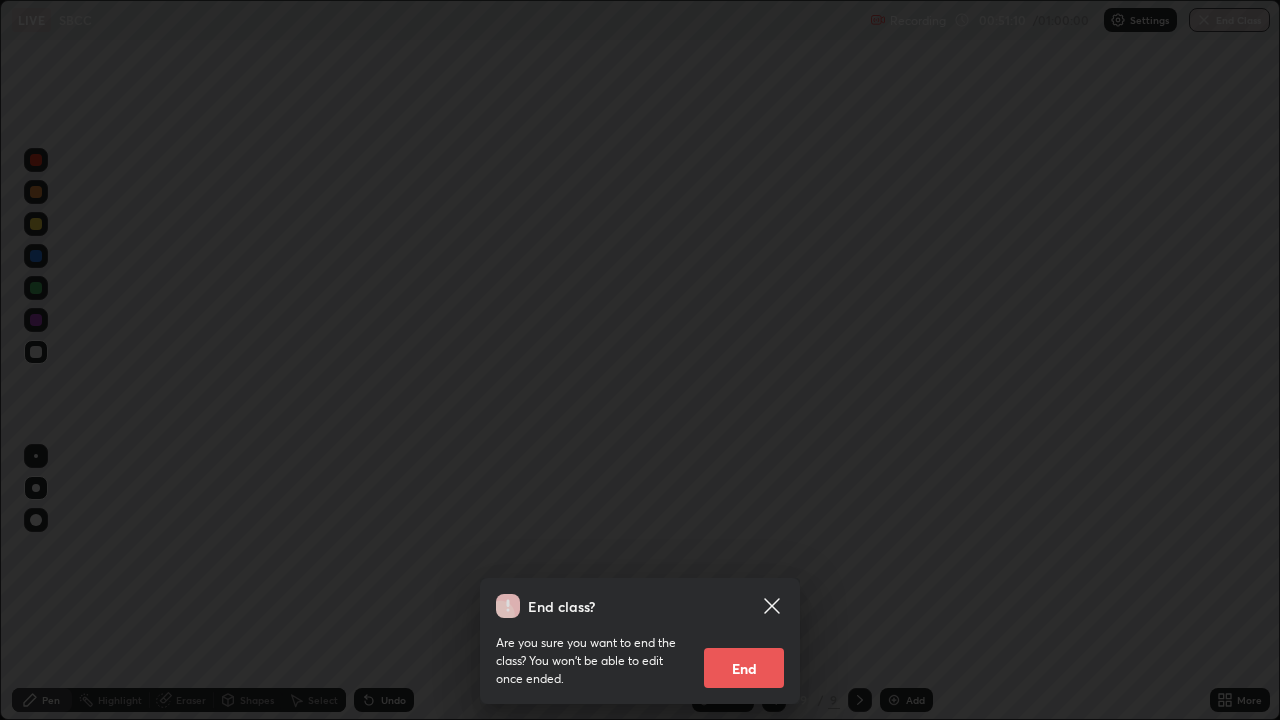 click on "End" at bounding box center [744, 668] 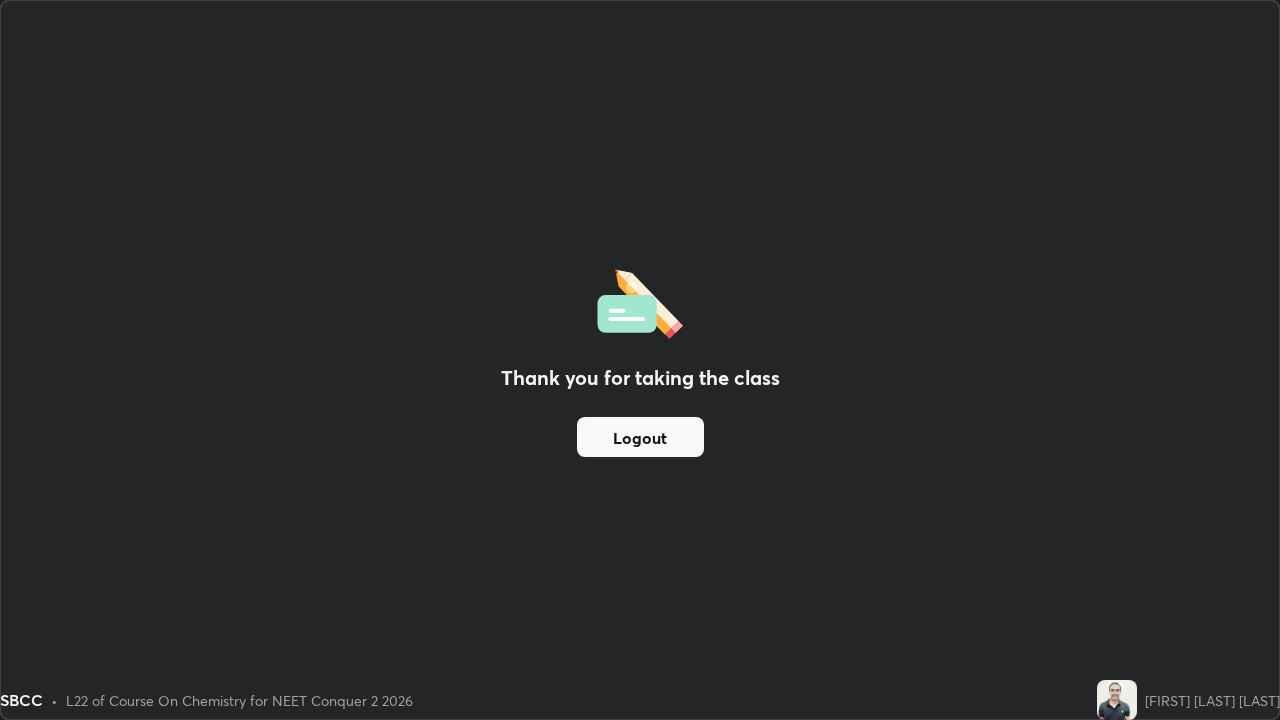click on "Logout" at bounding box center (640, 437) 